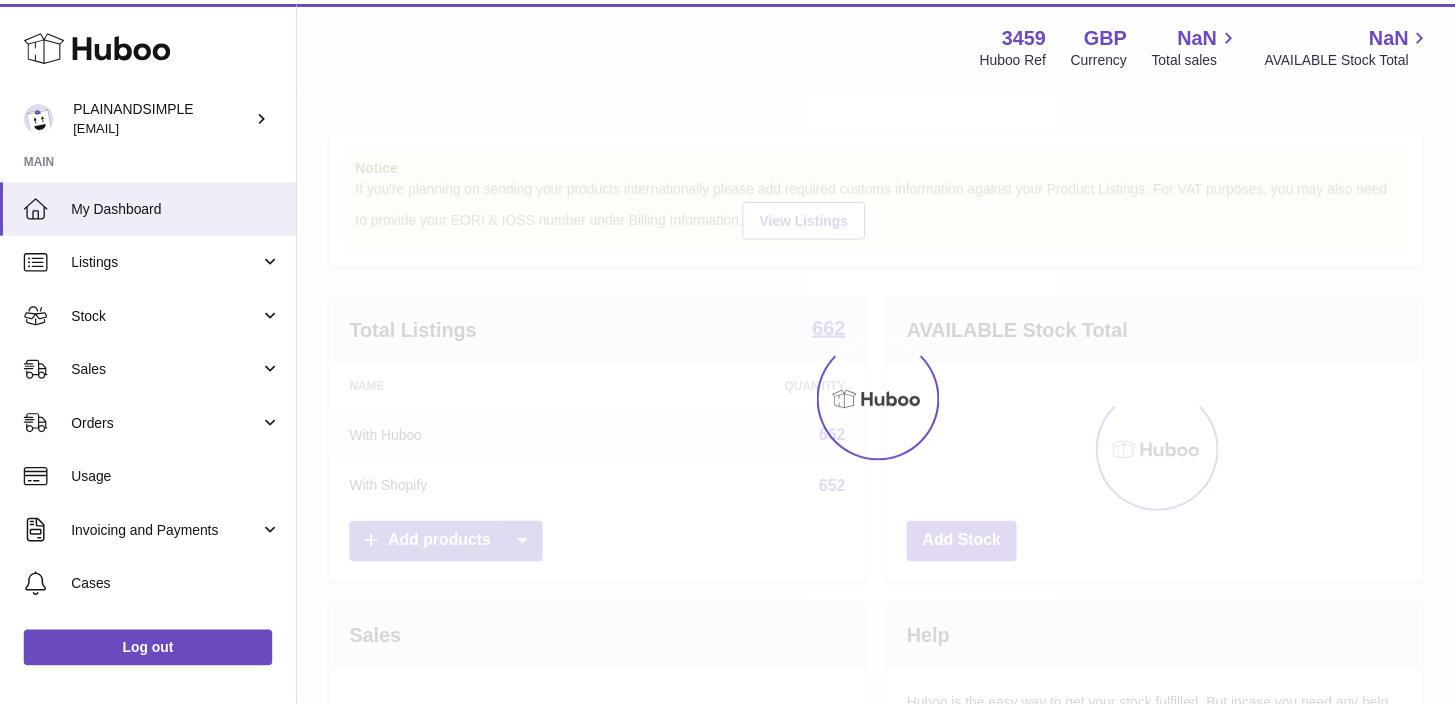 scroll, scrollTop: 0, scrollLeft: 0, axis: both 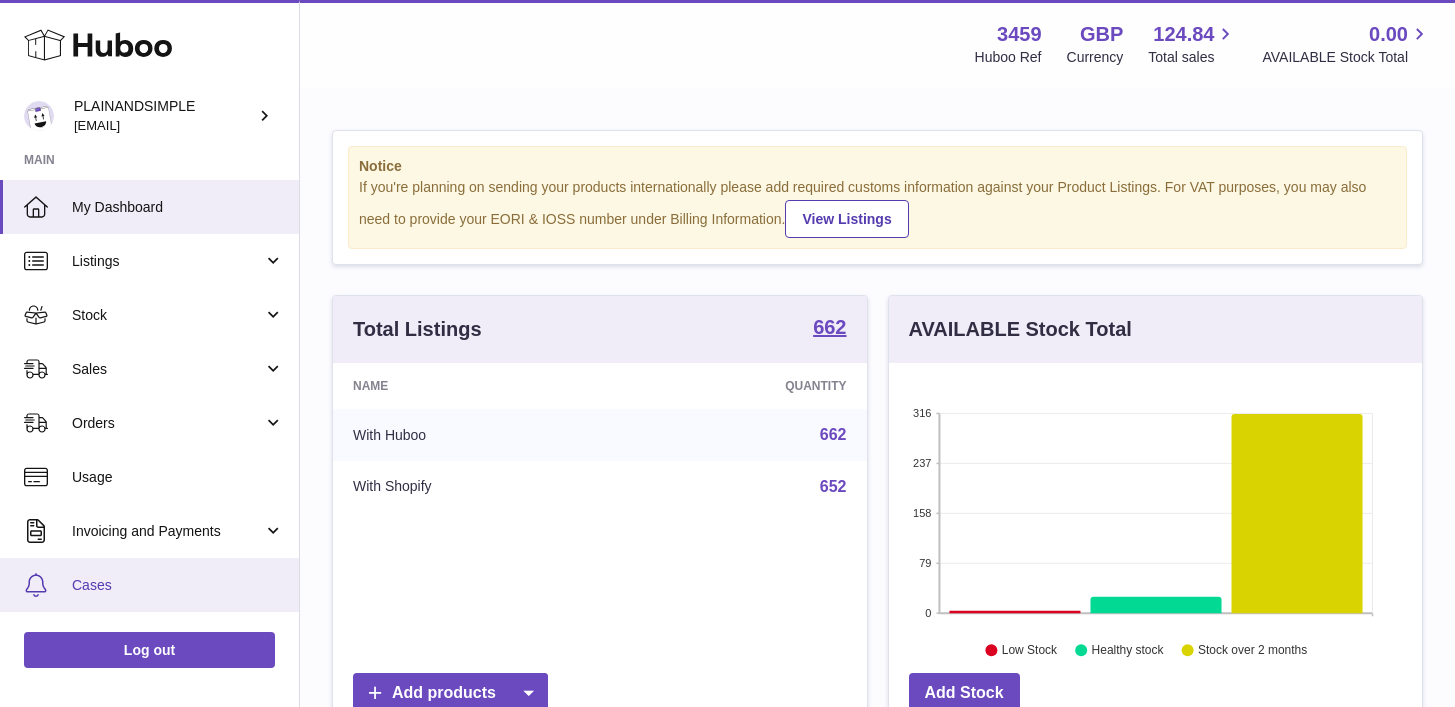 click on "Cases" at bounding box center (178, 585) 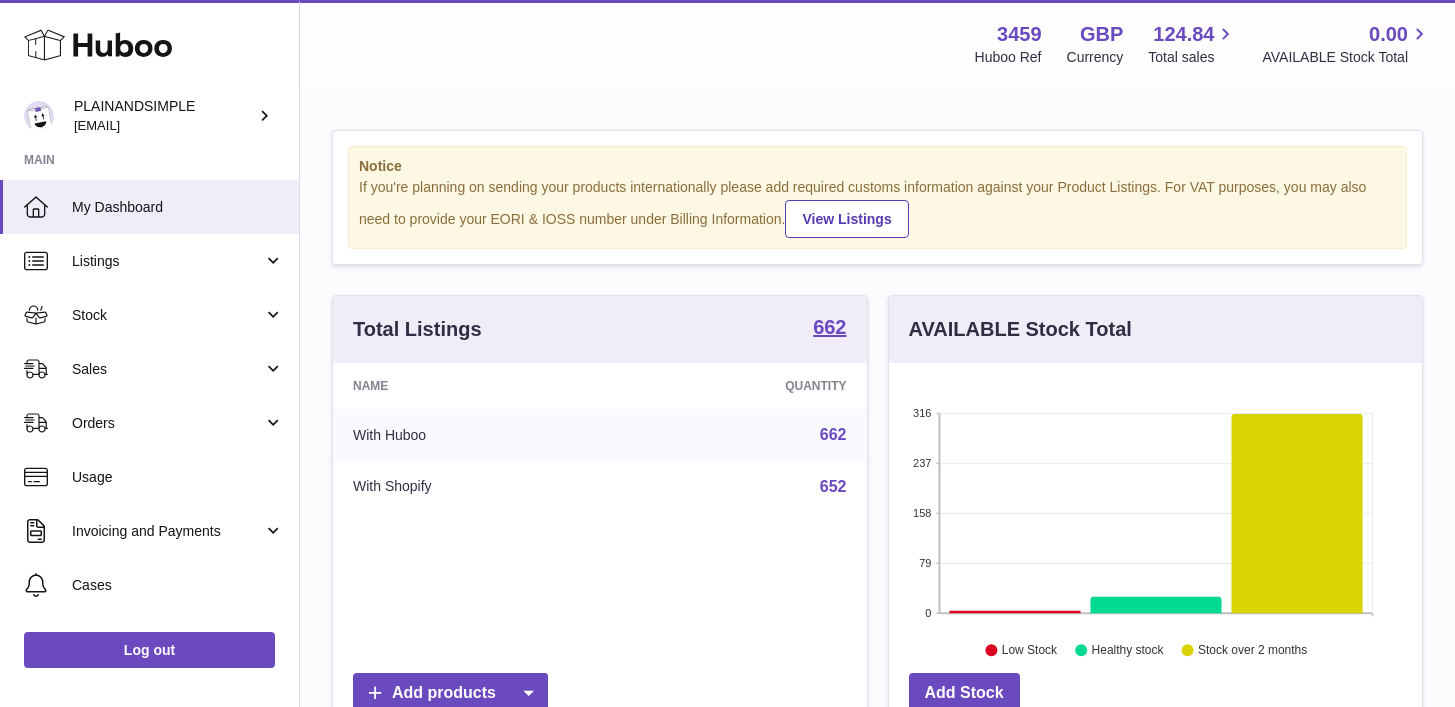 scroll, scrollTop: 0, scrollLeft: 0, axis: both 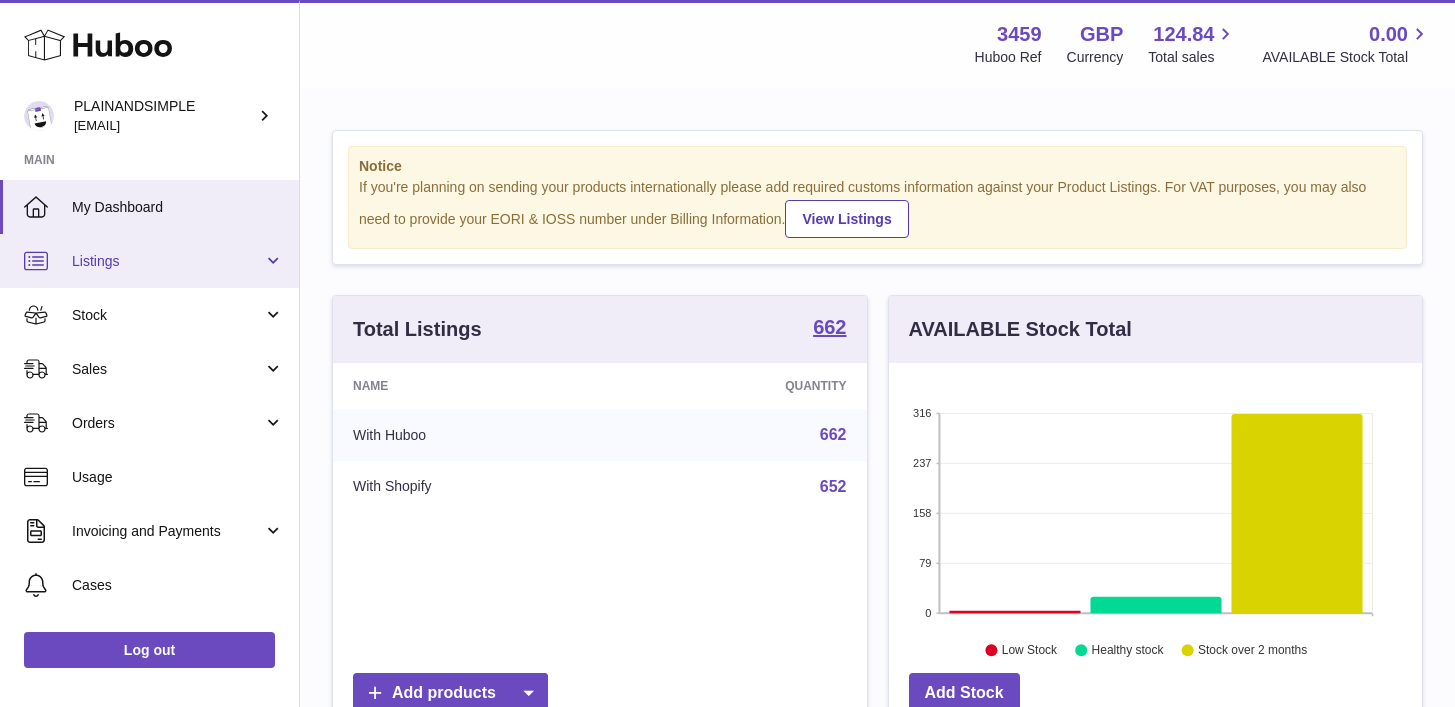 click on "Listings" at bounding box center (149, 261) 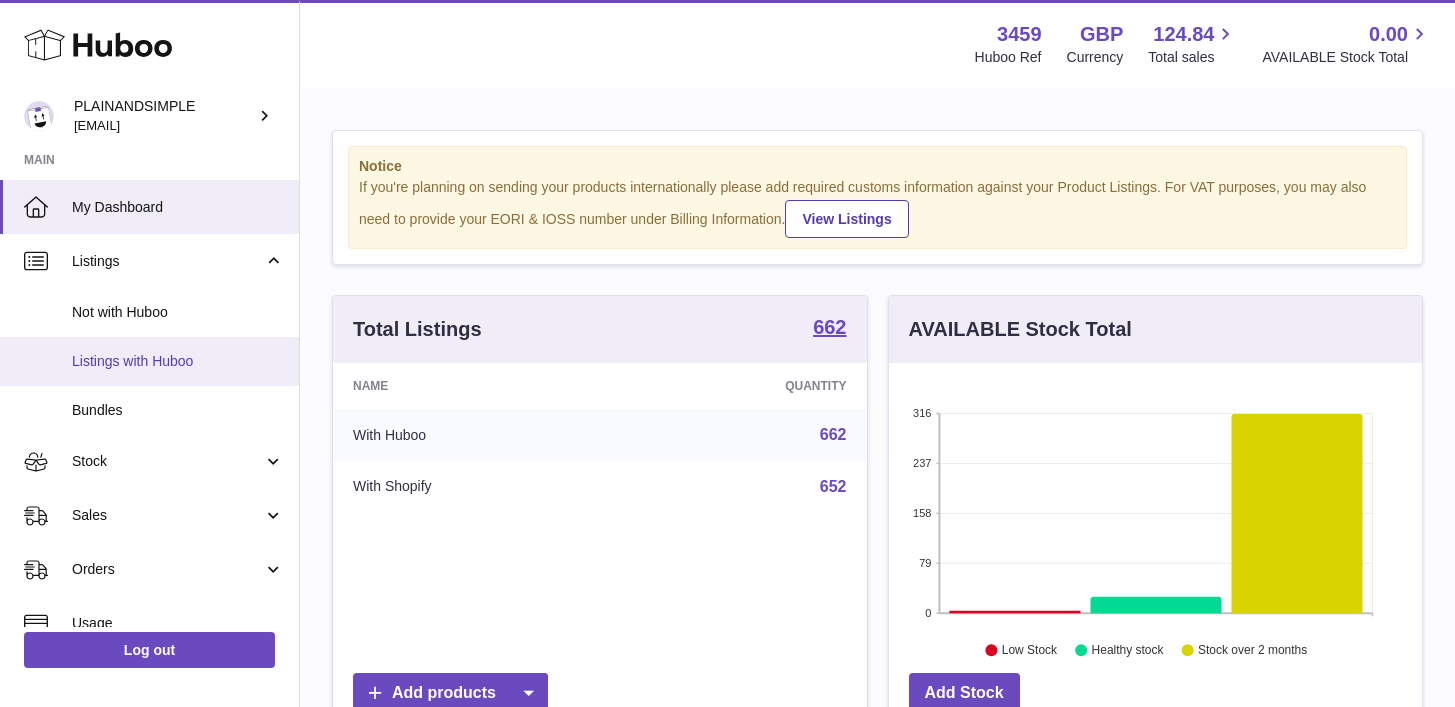 click on "Listings with Huboo" at bounding box center (149, 361) 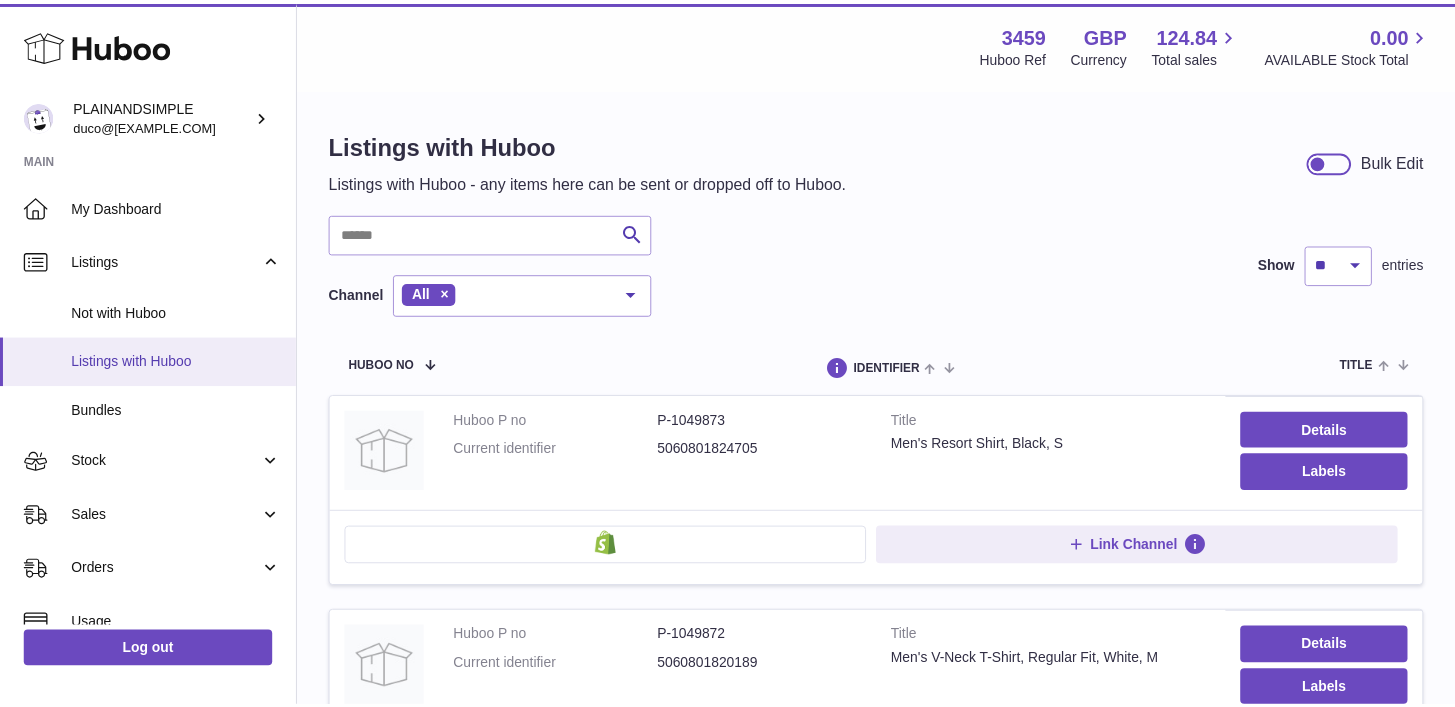scroll, scrollTop: 0, scrollLeft: 0, axis: both 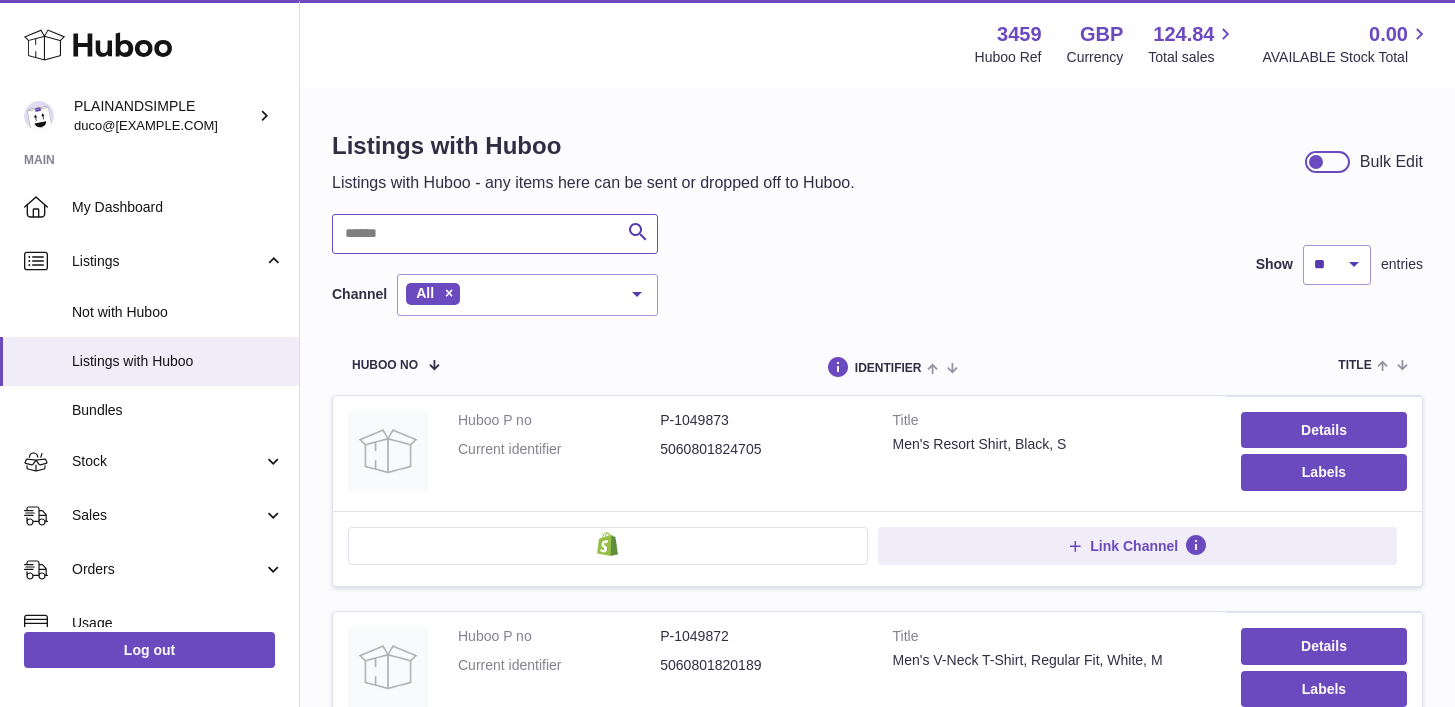 click at bounding box center [495, 234] 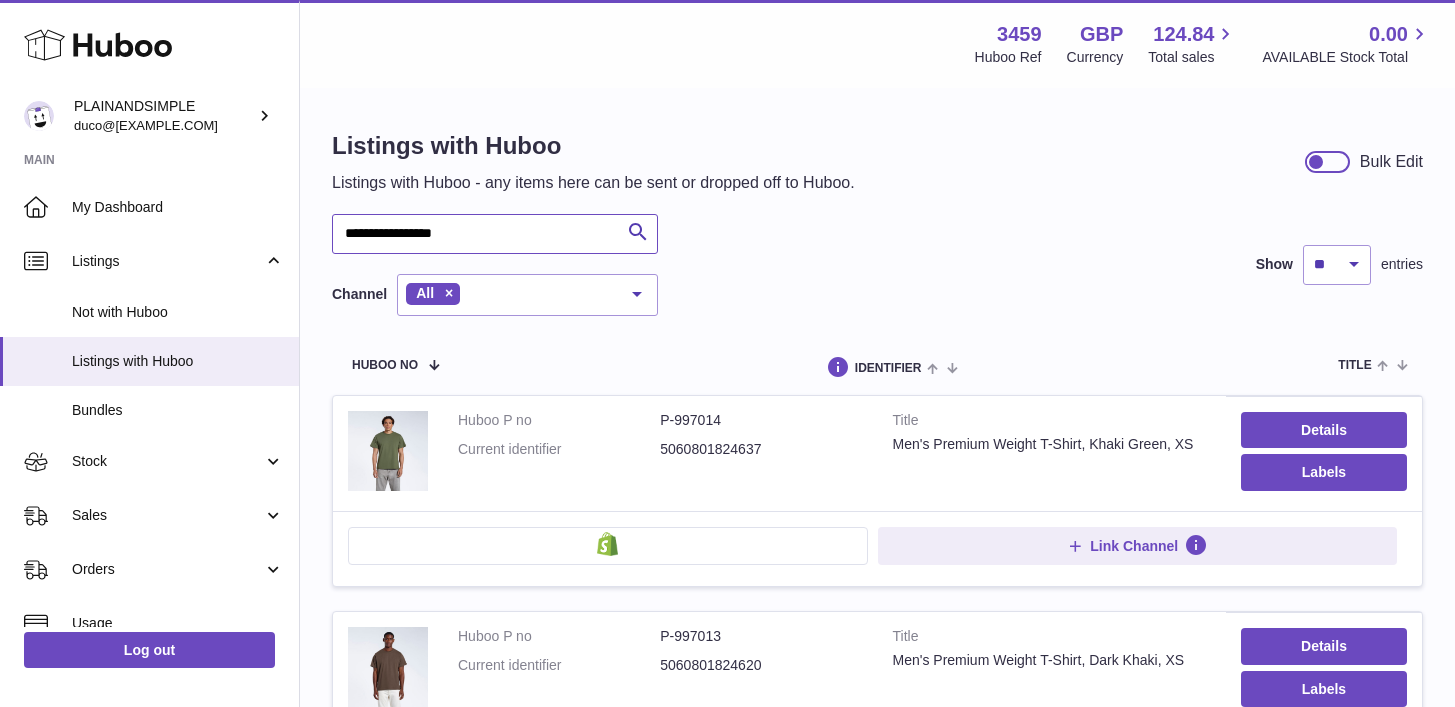 type on "**********" 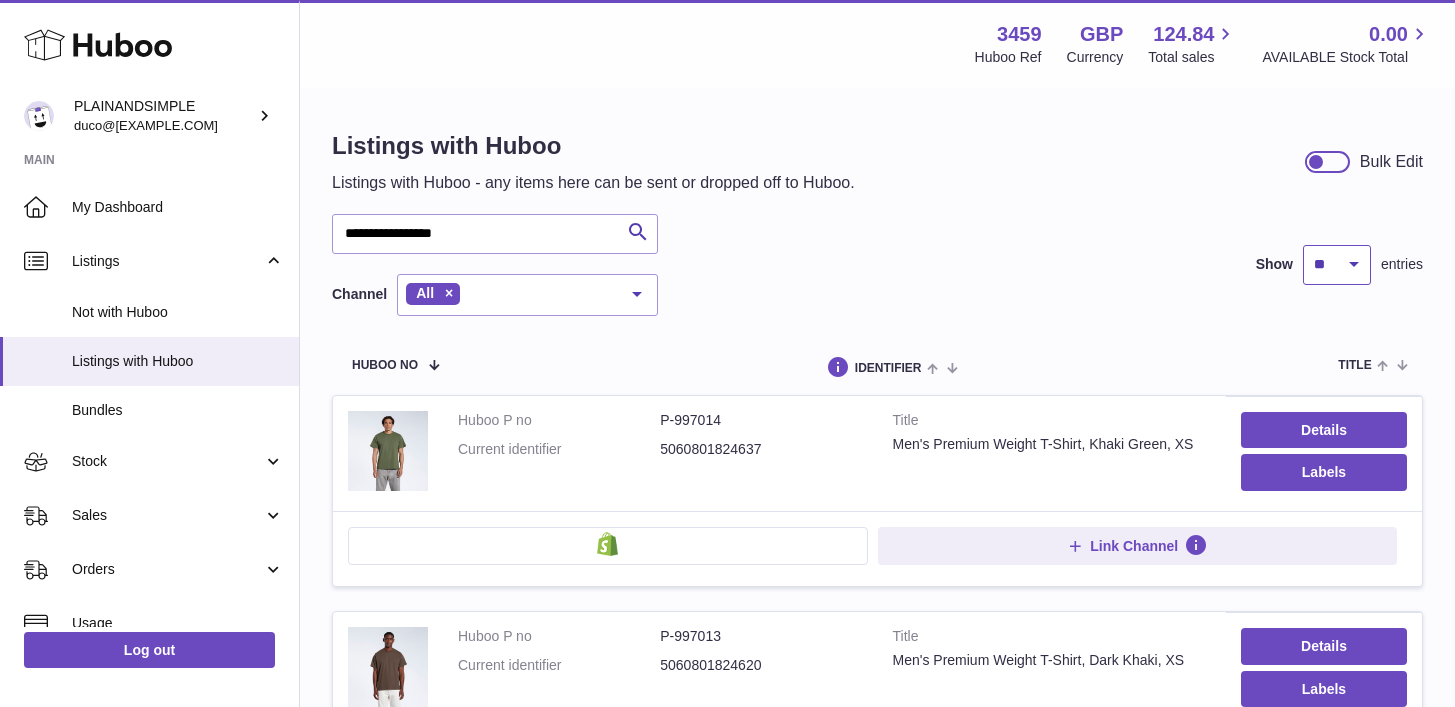 click on "** ** ** ***" at bounding box center [1337, 265] 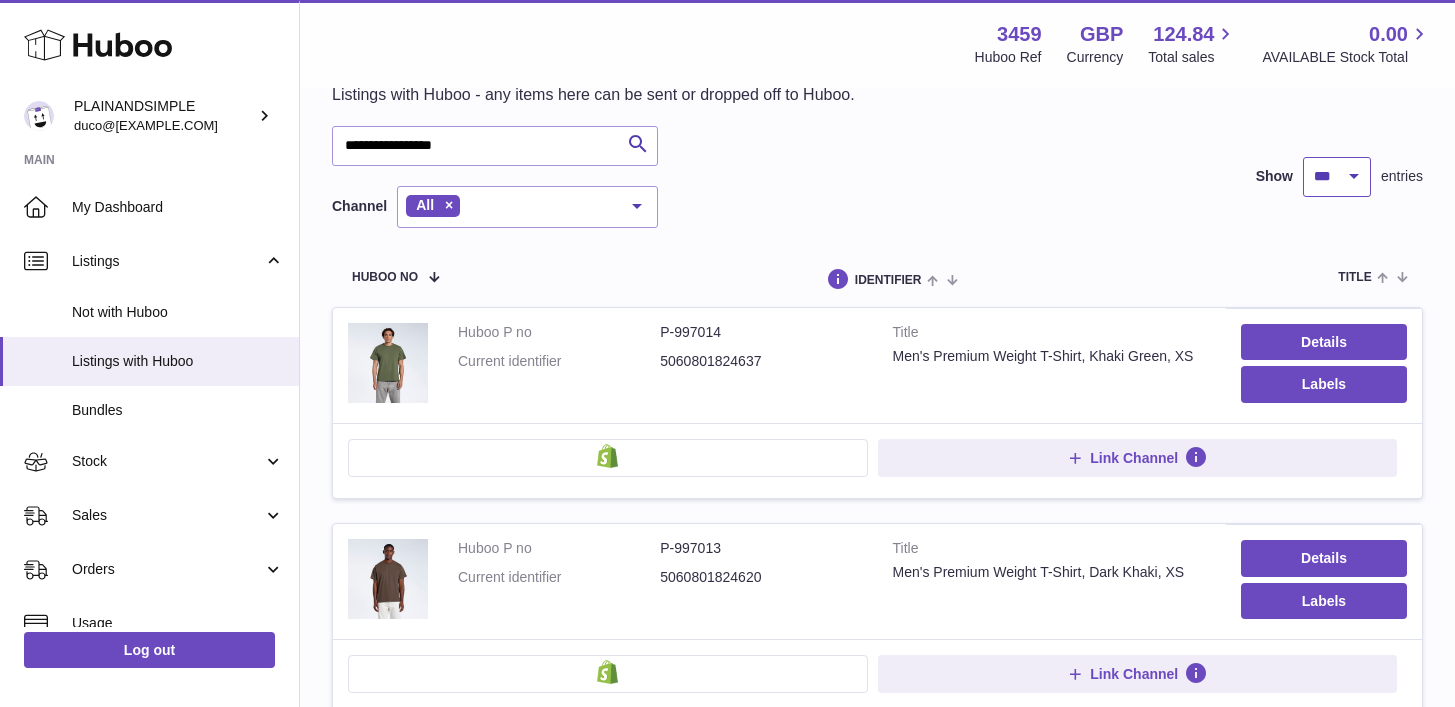 scroll, scrollTop: 0, scrollLeft: 0, axis: both 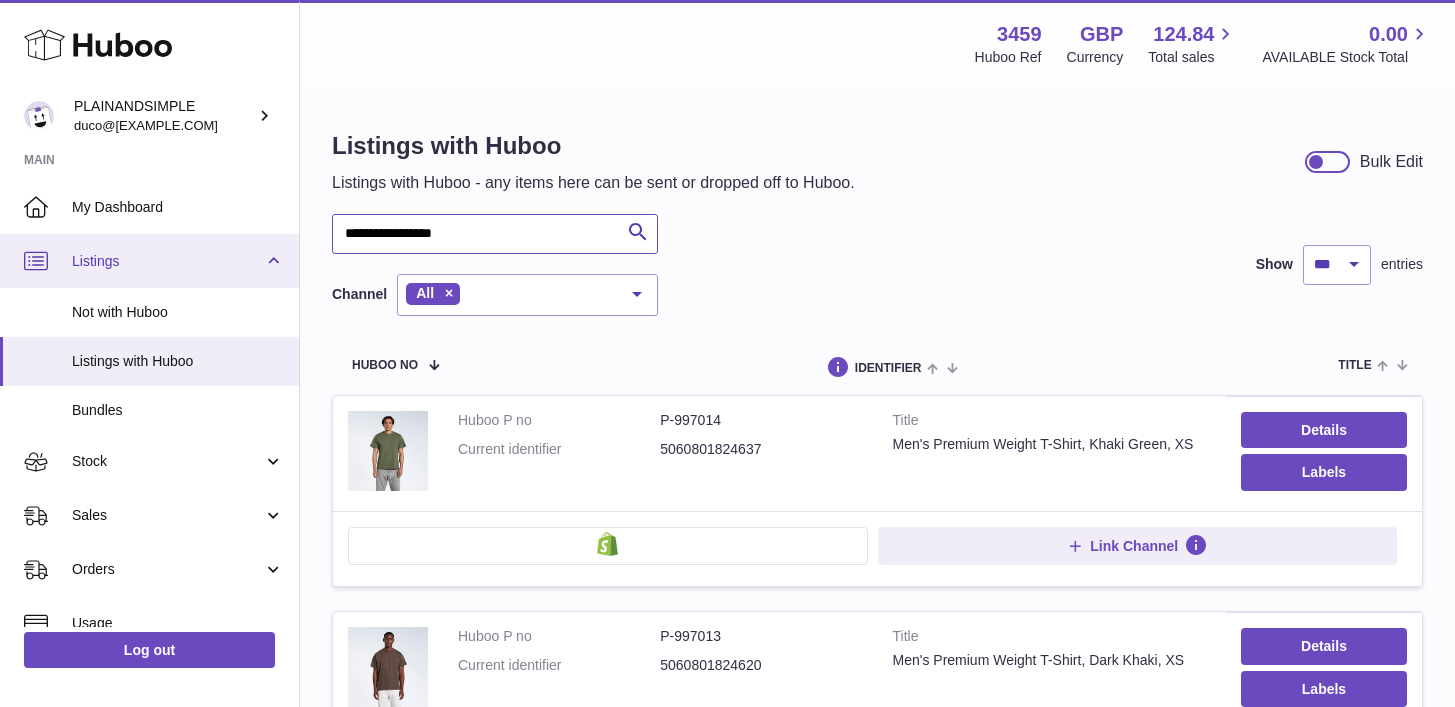 drag, startPoint x: 386, startPoint y: 235, endPoint x: 292, endPoint y: 236, distance: 94.00532 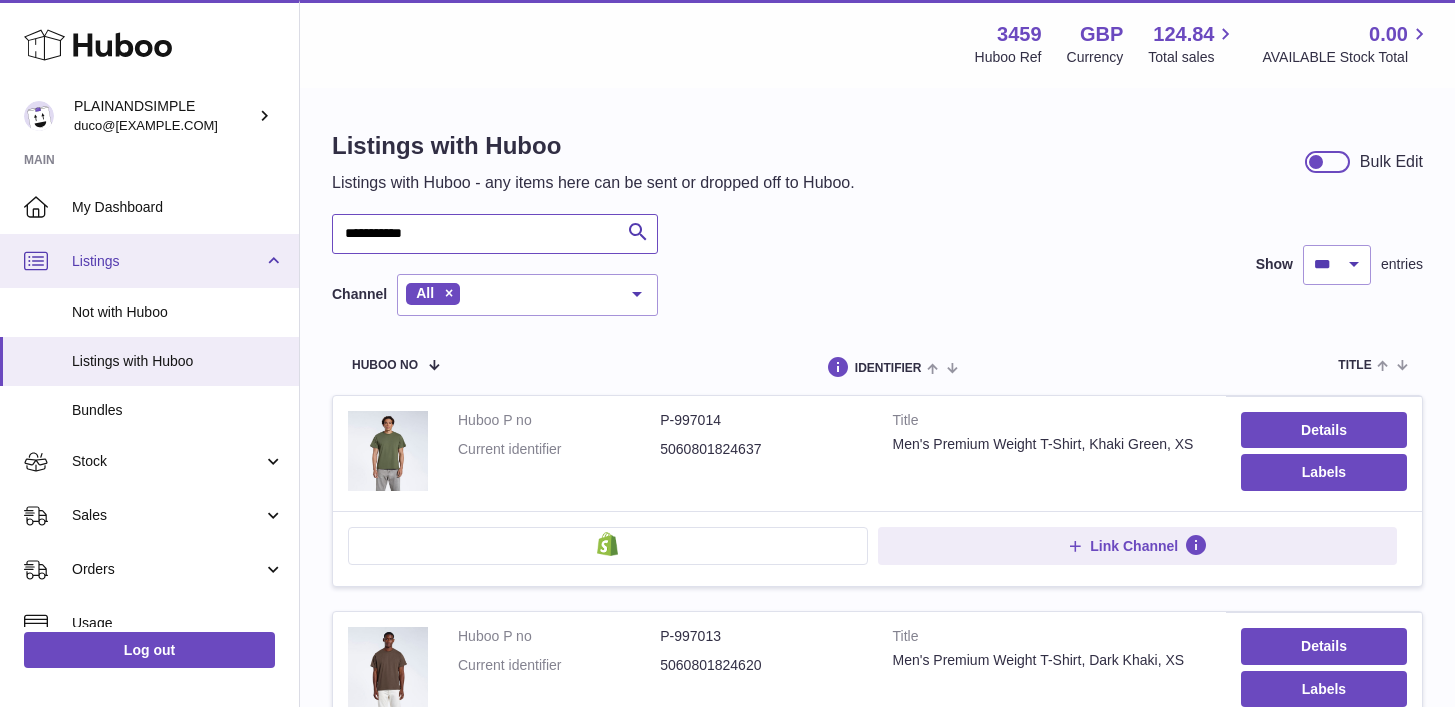 type on "**********" 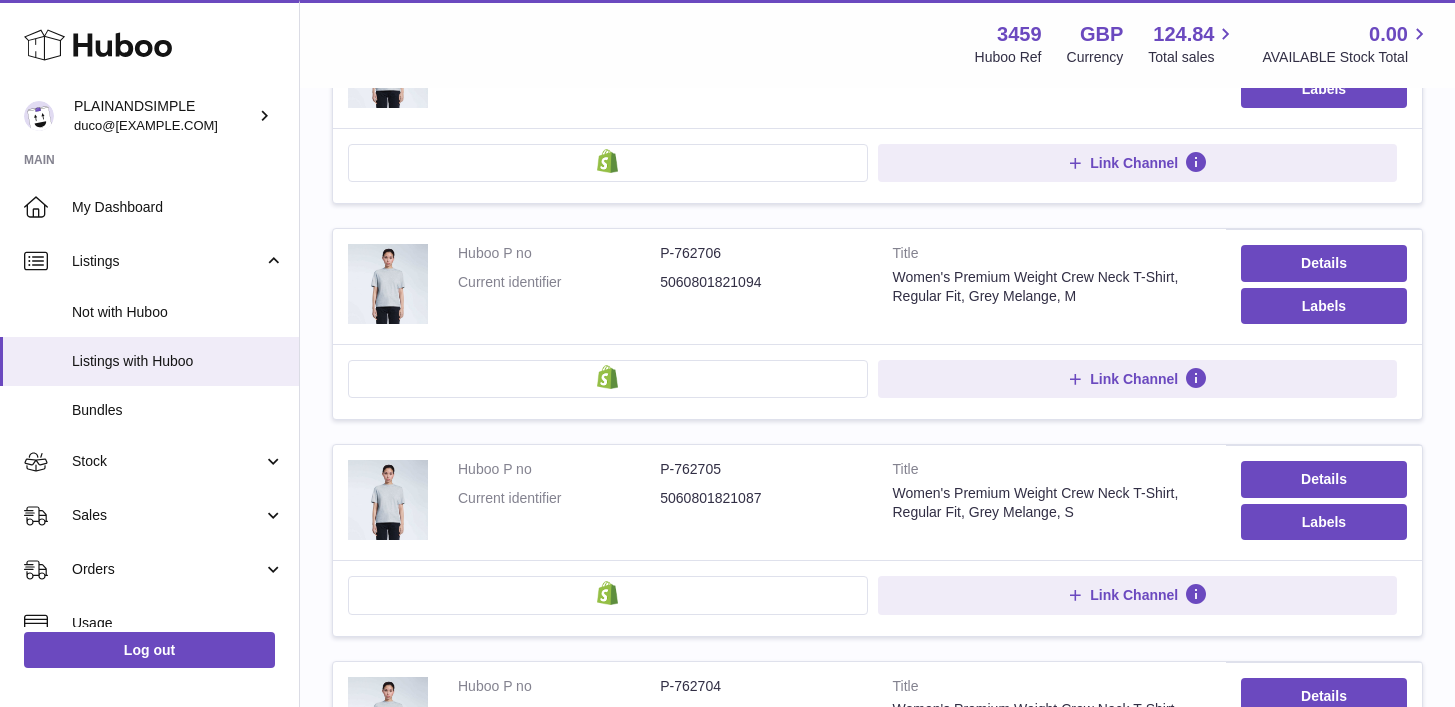 scroll, scrollTop: 21507, scrollLeft: 0, axis: vertical 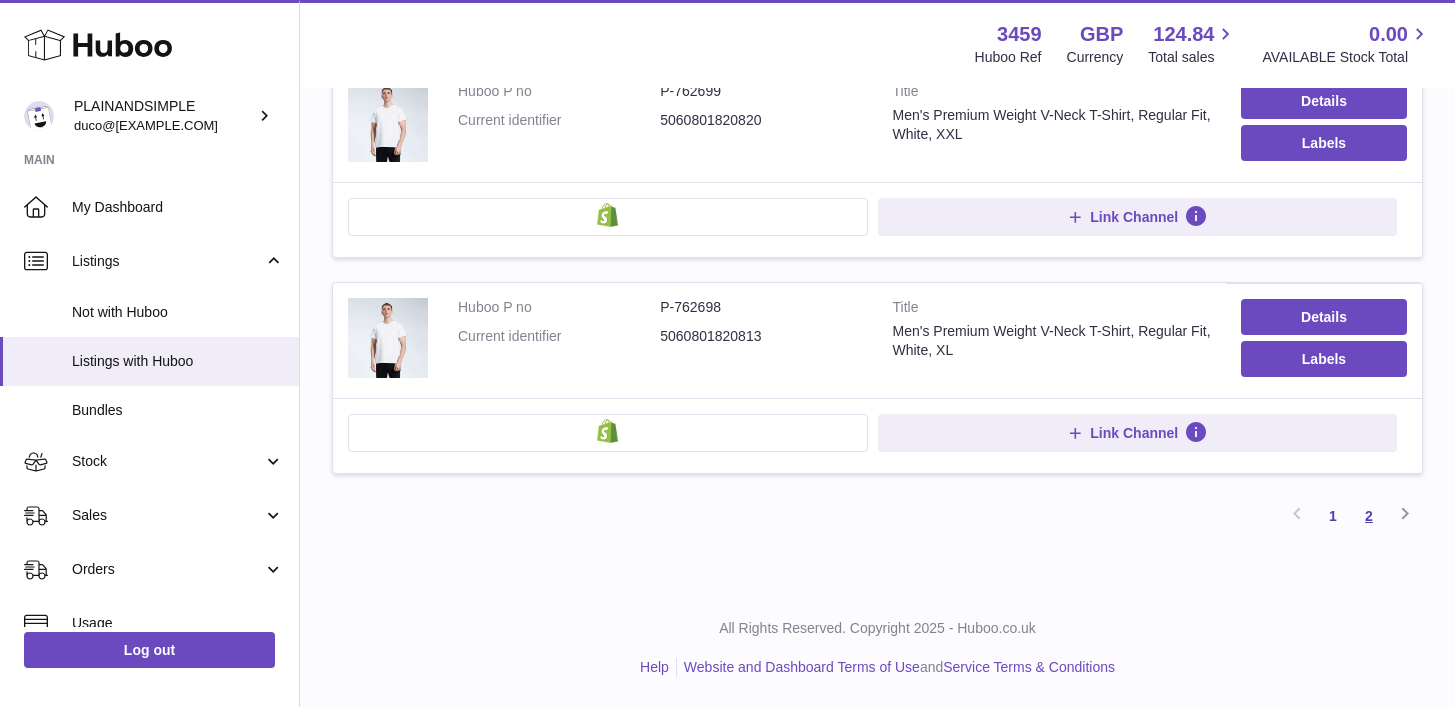 click on "2" at bounding box center (1369, 516) 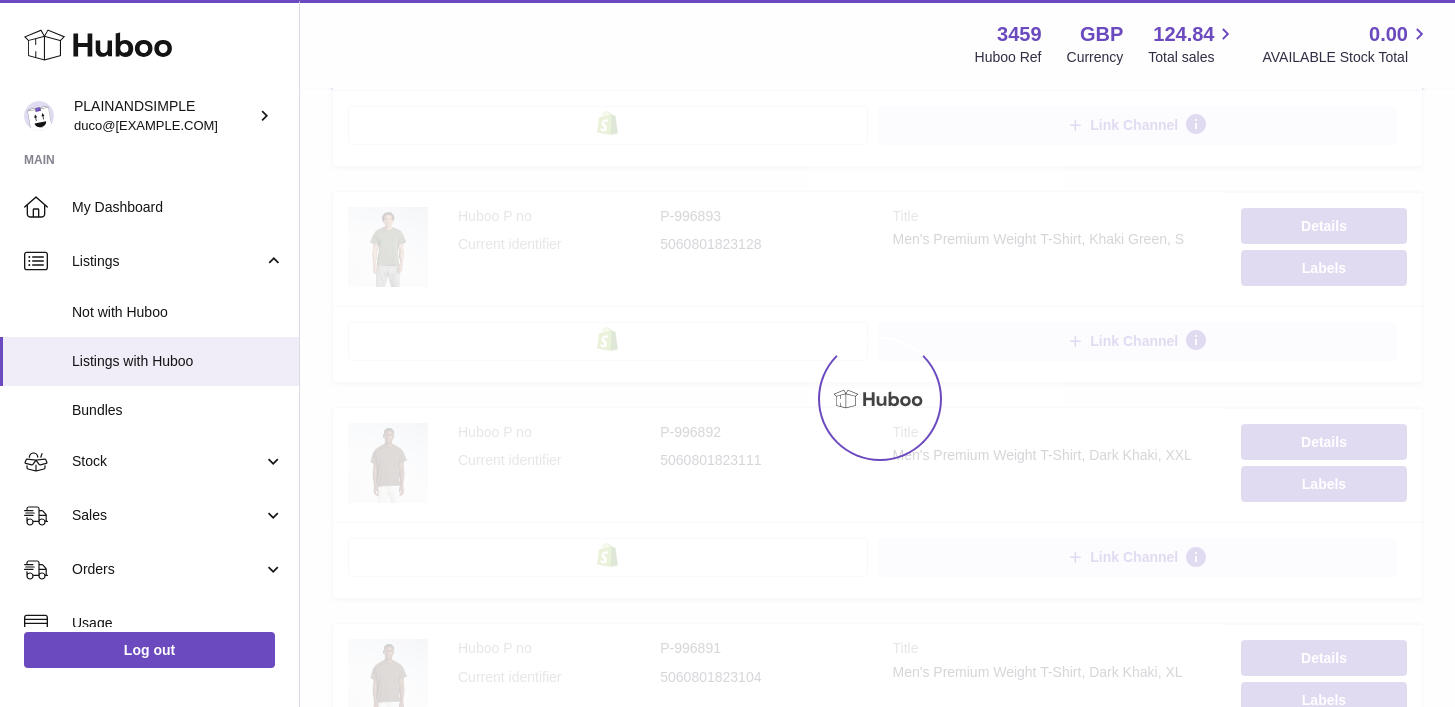 scroll, scrollTop: 90, scrollLeft: 0, axis: vertical 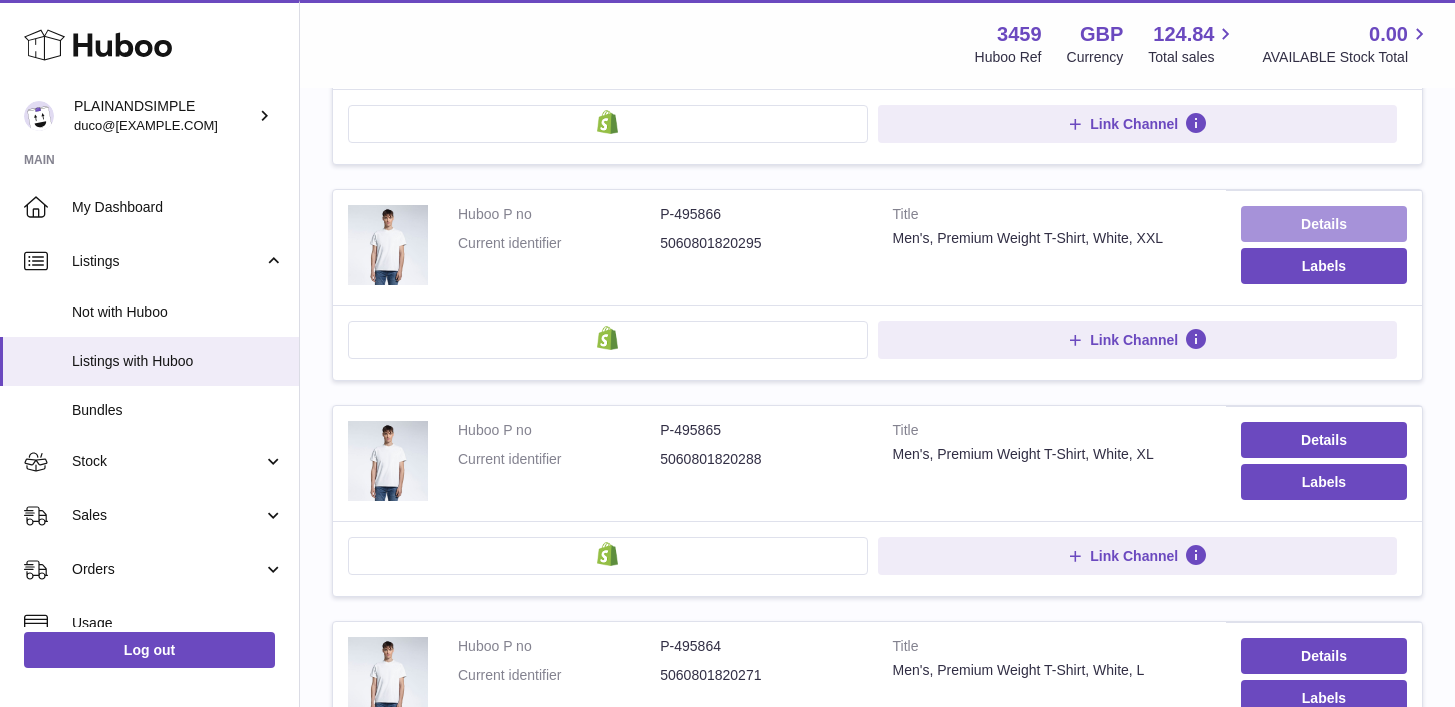 click on "Details" at bounding box center (1324, 224) 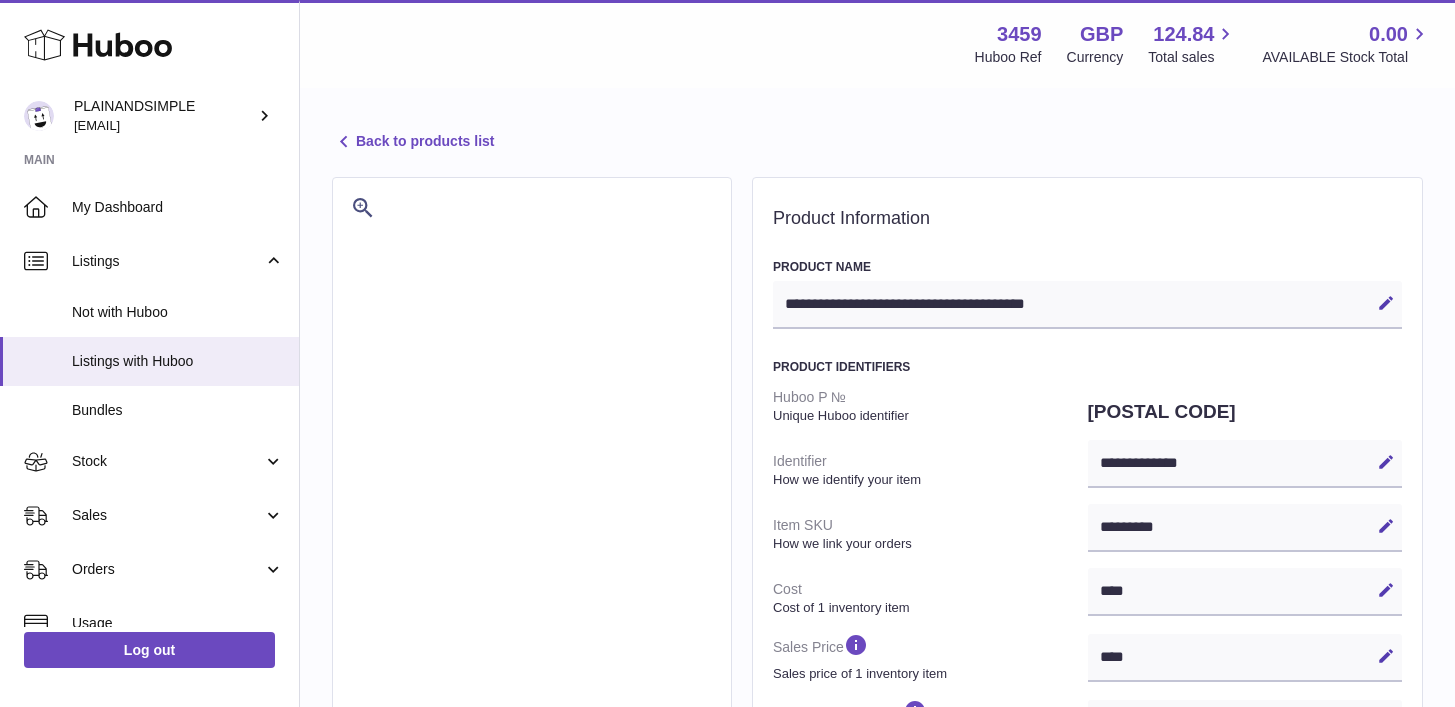 select on "***" 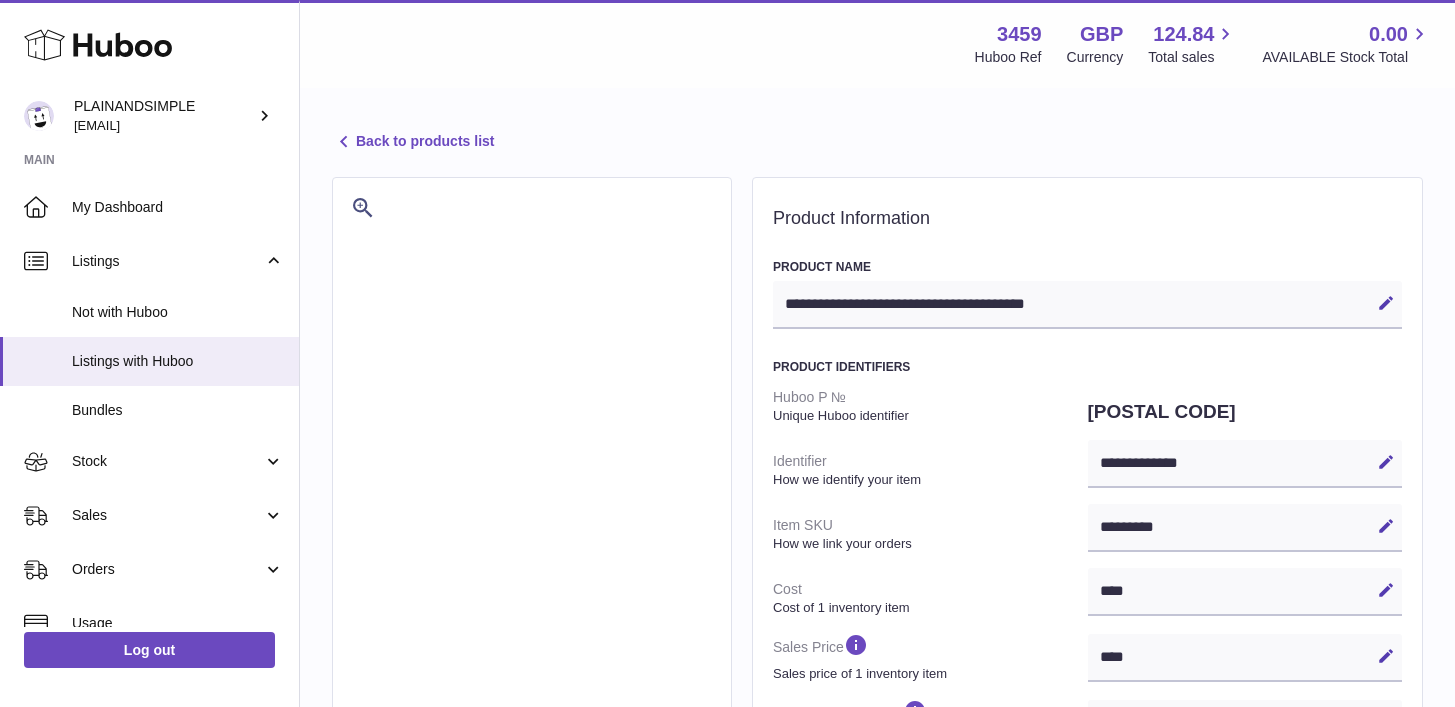 scroll, scrollTop: 0, scrollLeft: 0, axis: both 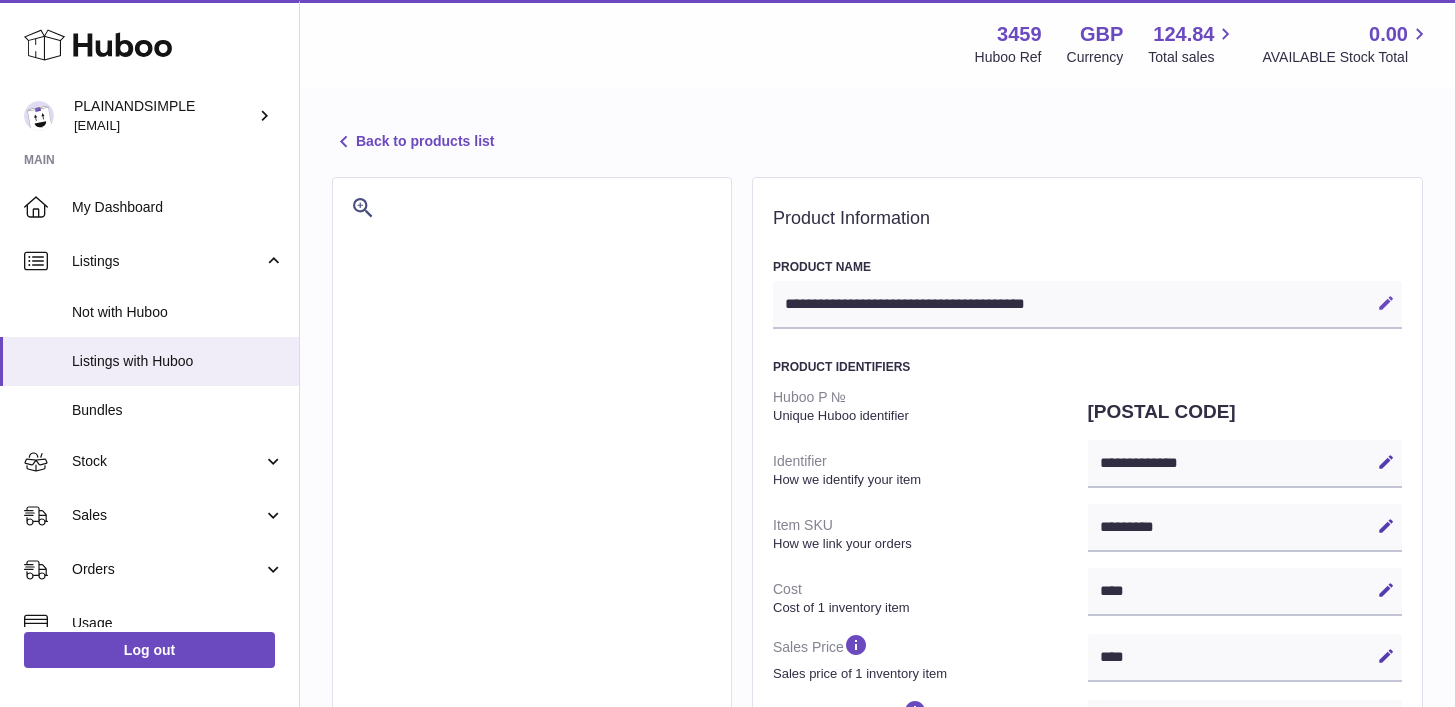 click at bounding box center (1386, 303) 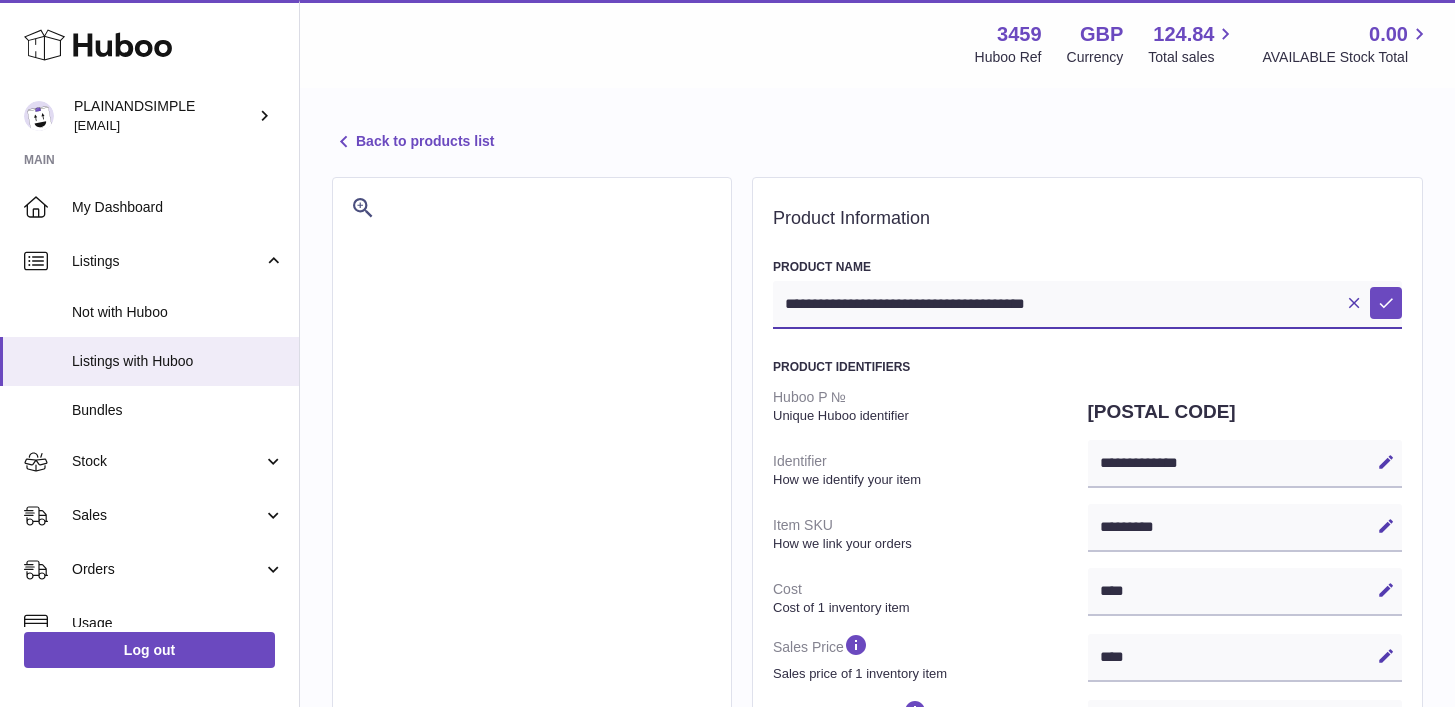 click on "**********" at bounding box center [1087, 305] 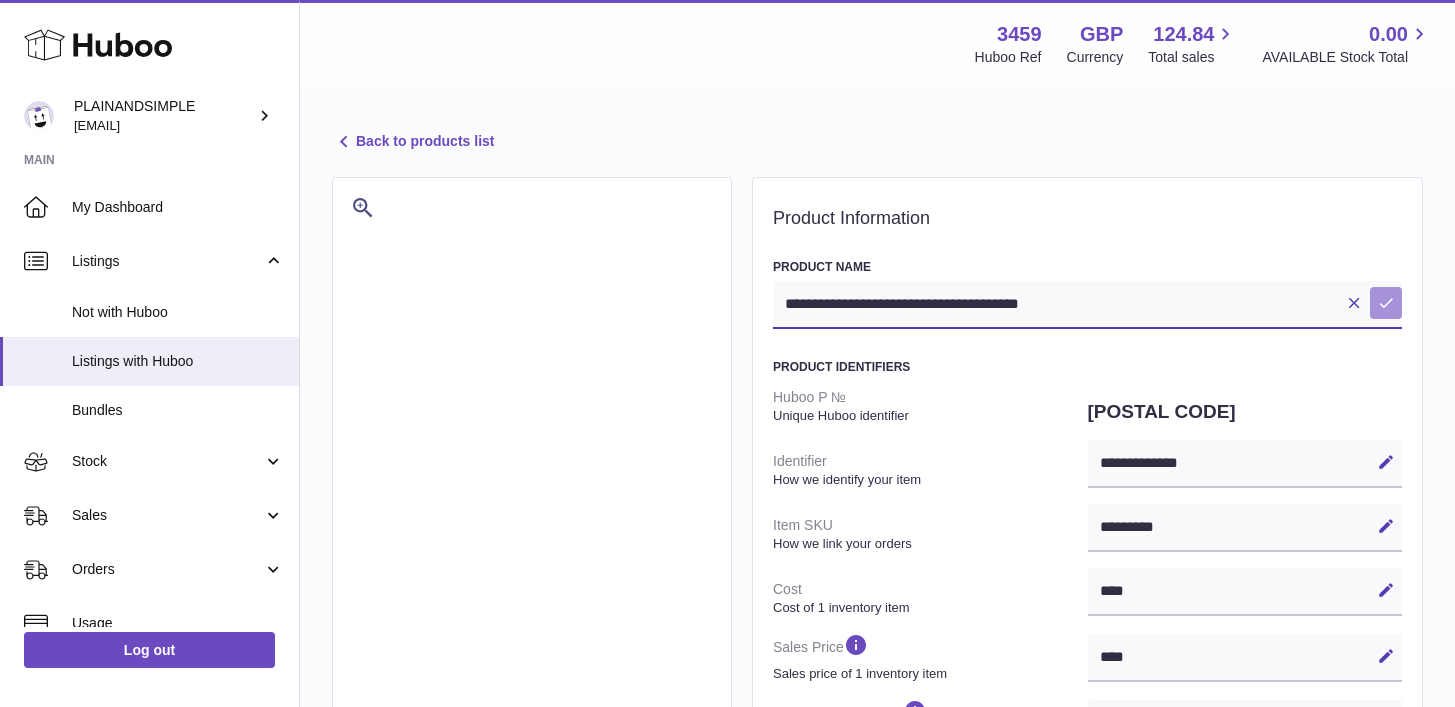 type on "**********" 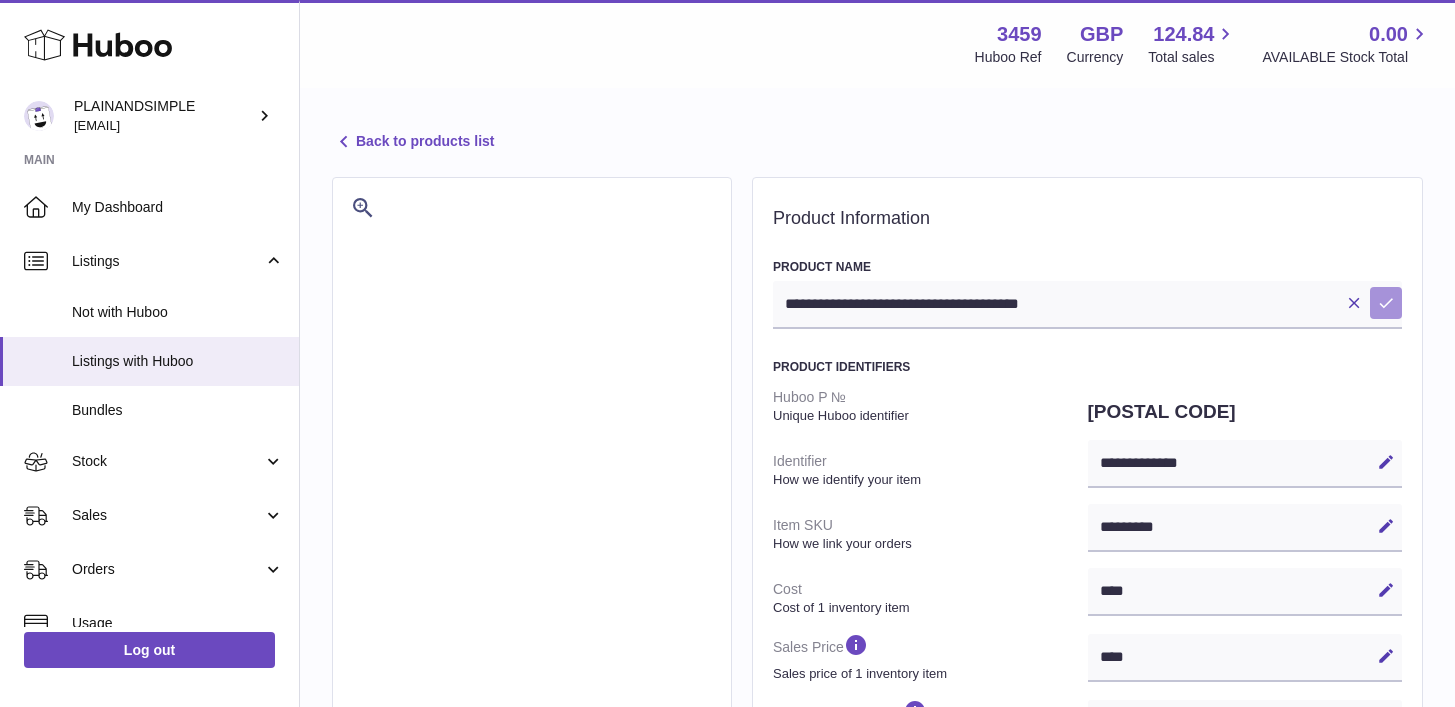 click at bounding box center [1386, 303] 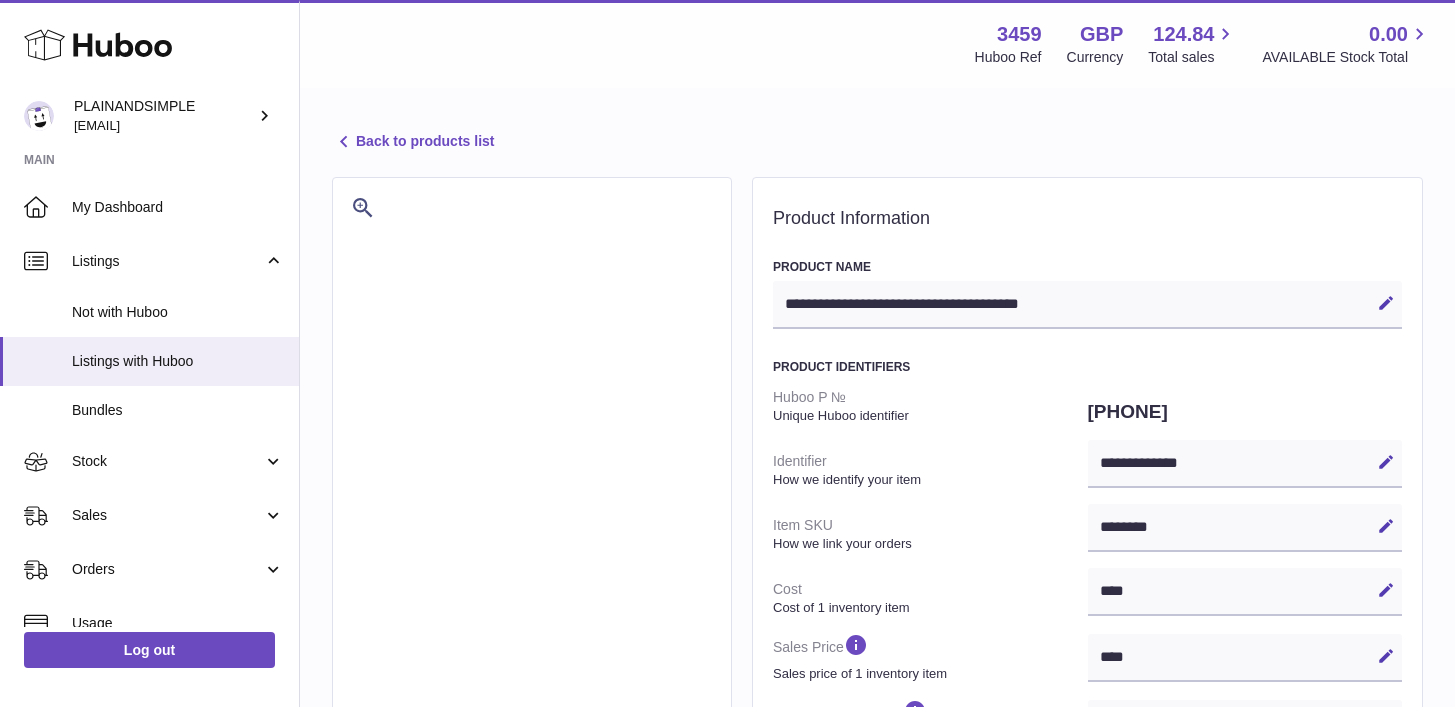 select on "***" 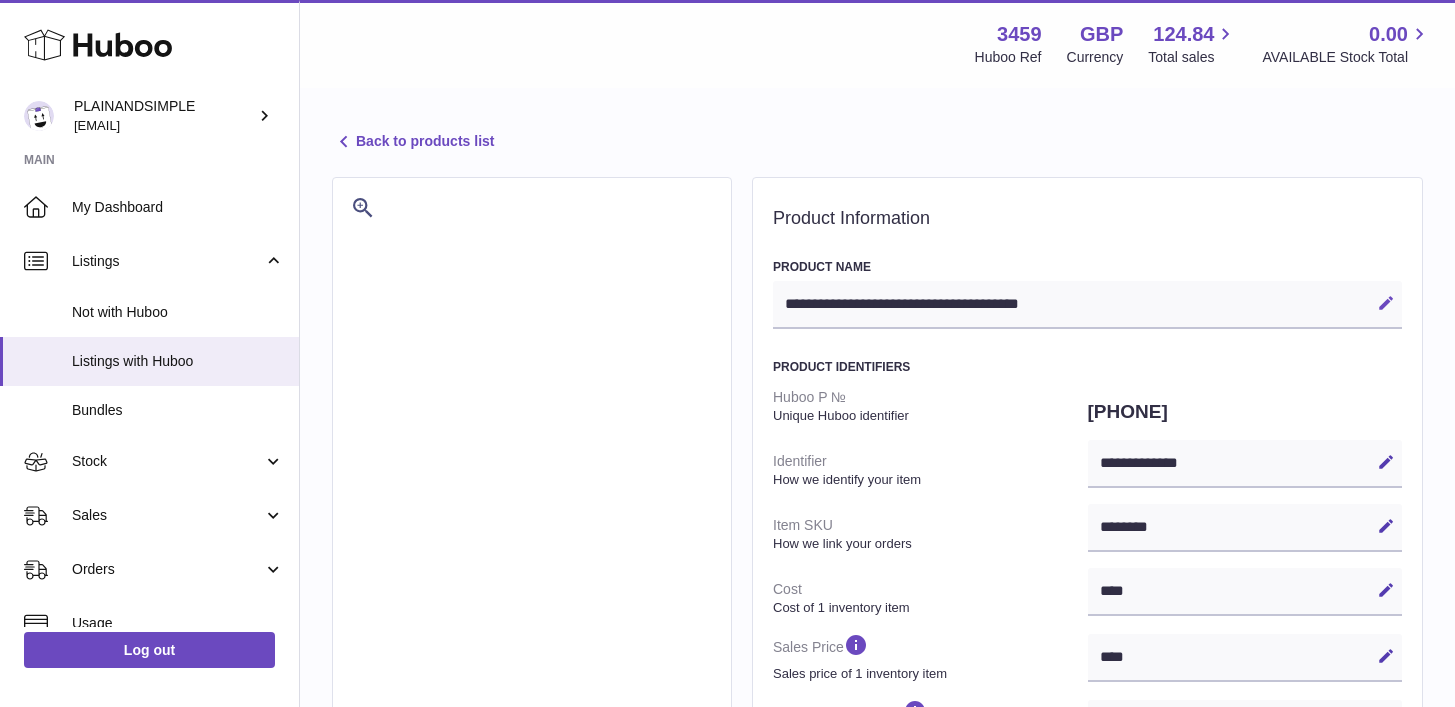 click at bounding box center (1386, 303) 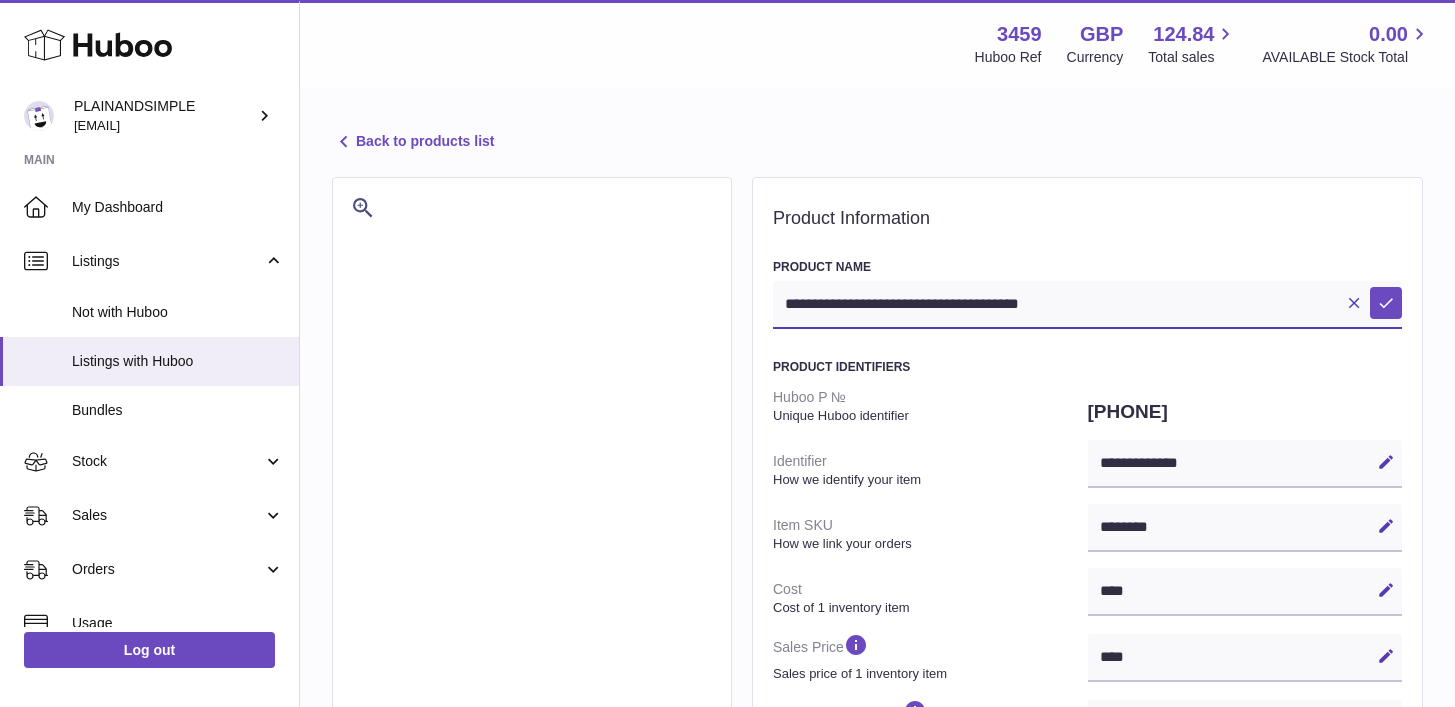 click on "**********" at bounding box center (1087, 305) 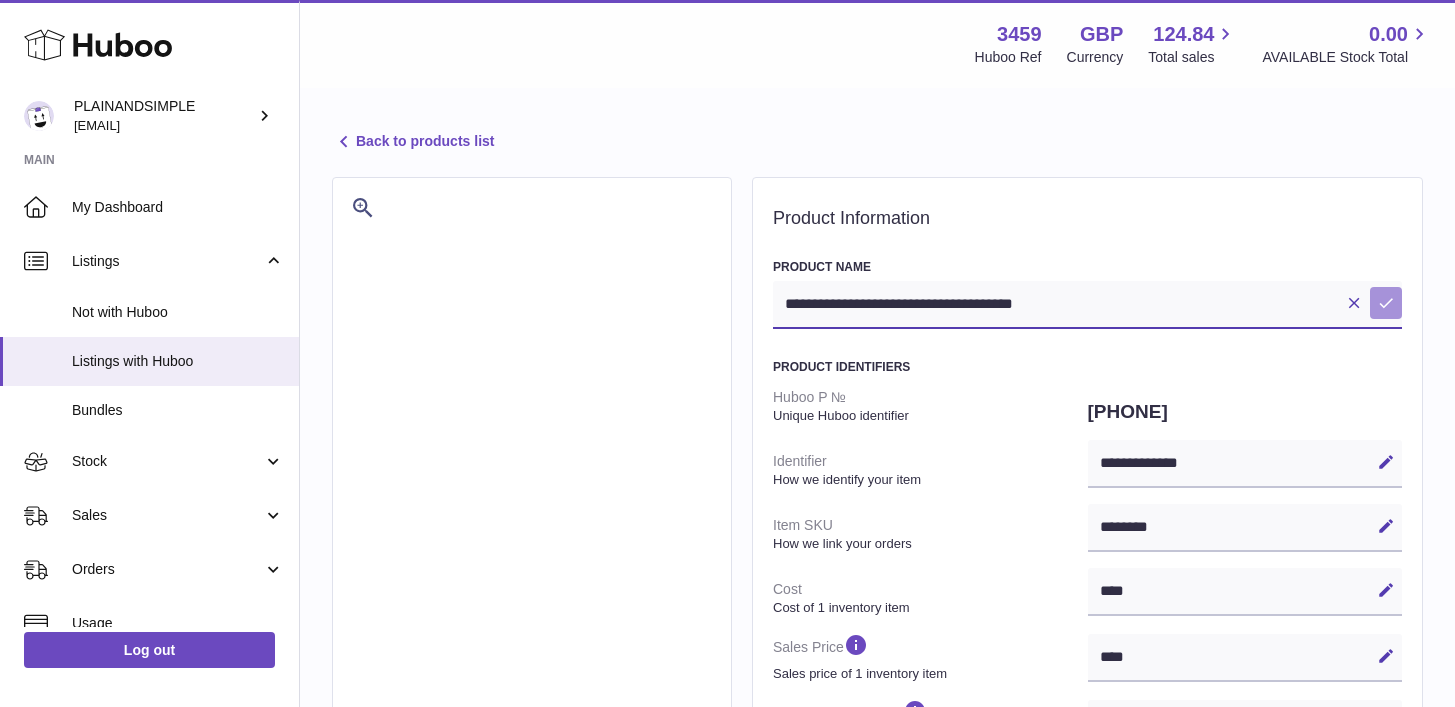 type on "**********" 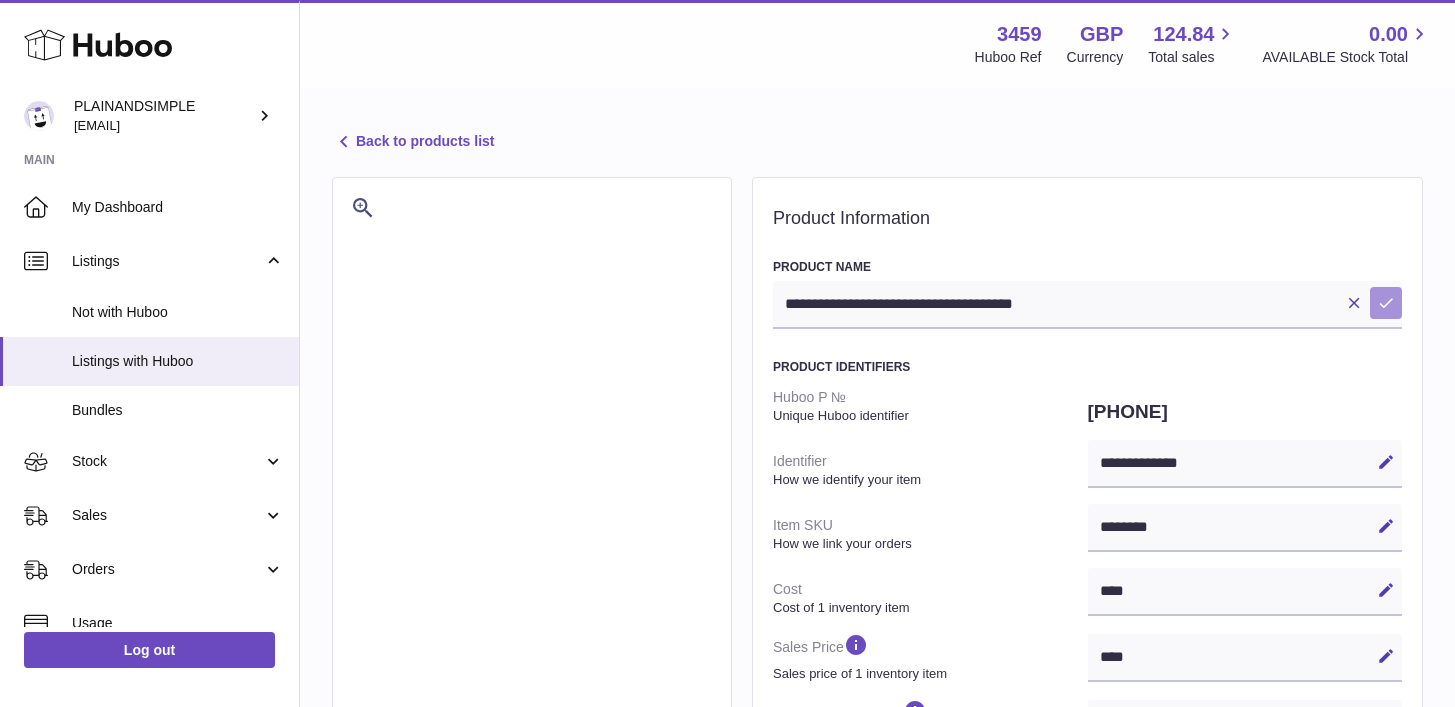 click on "Save" at bounding box center [1386, 303] 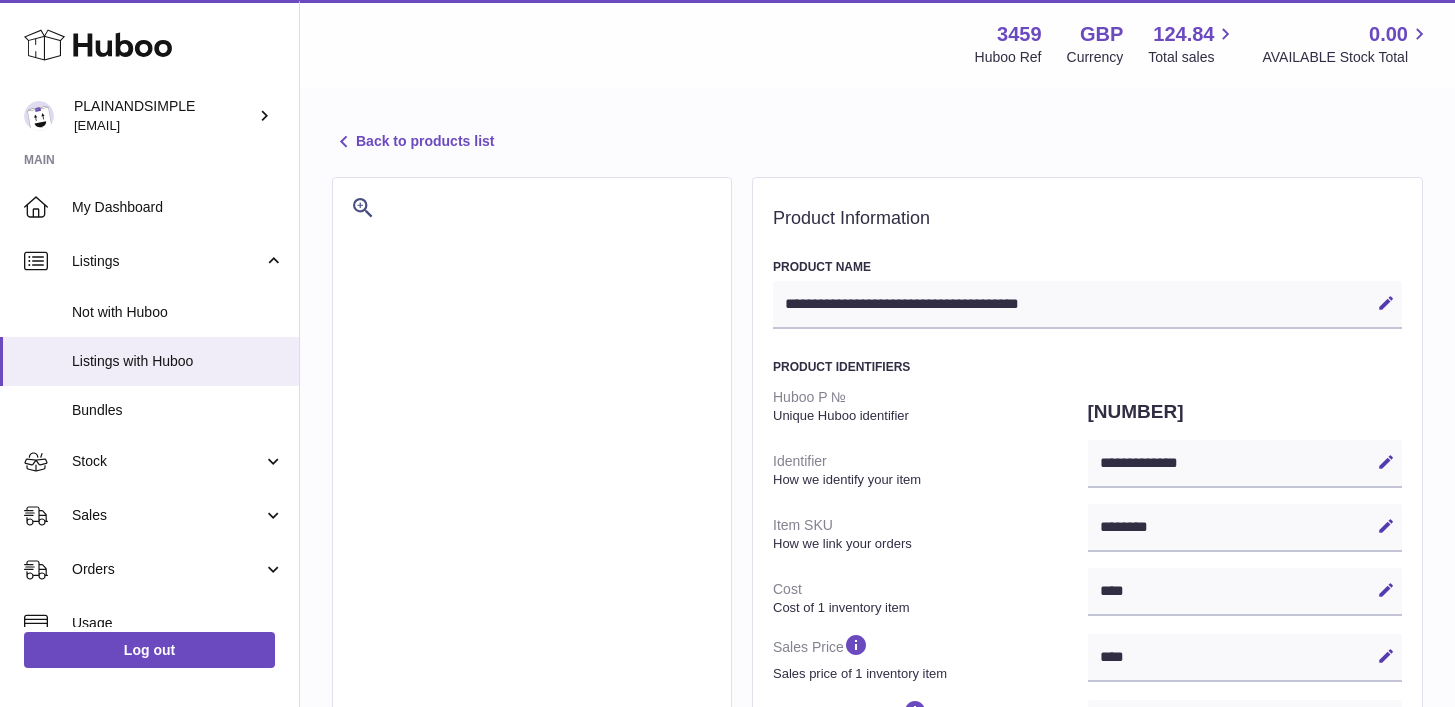 select on "***" 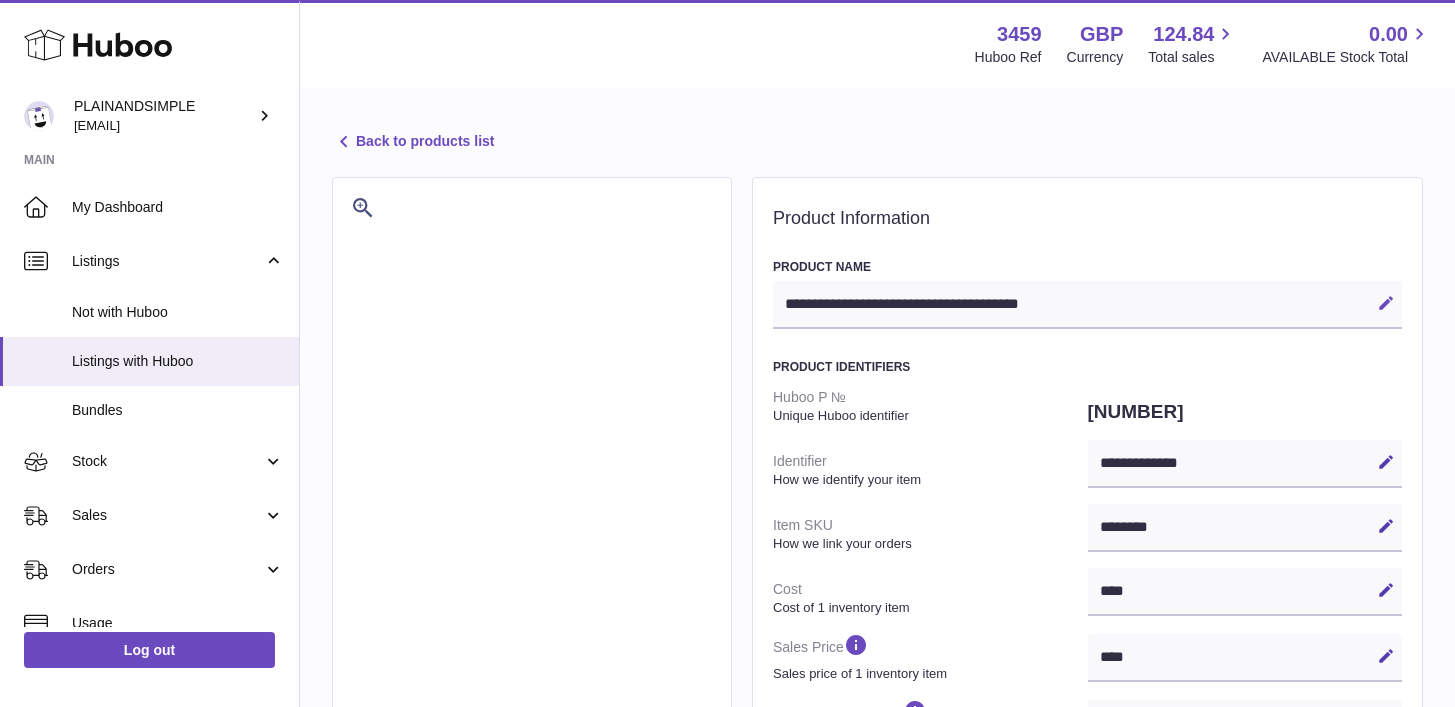 scroll, scrollTop: 0, scrollLeft: 0, axis: both 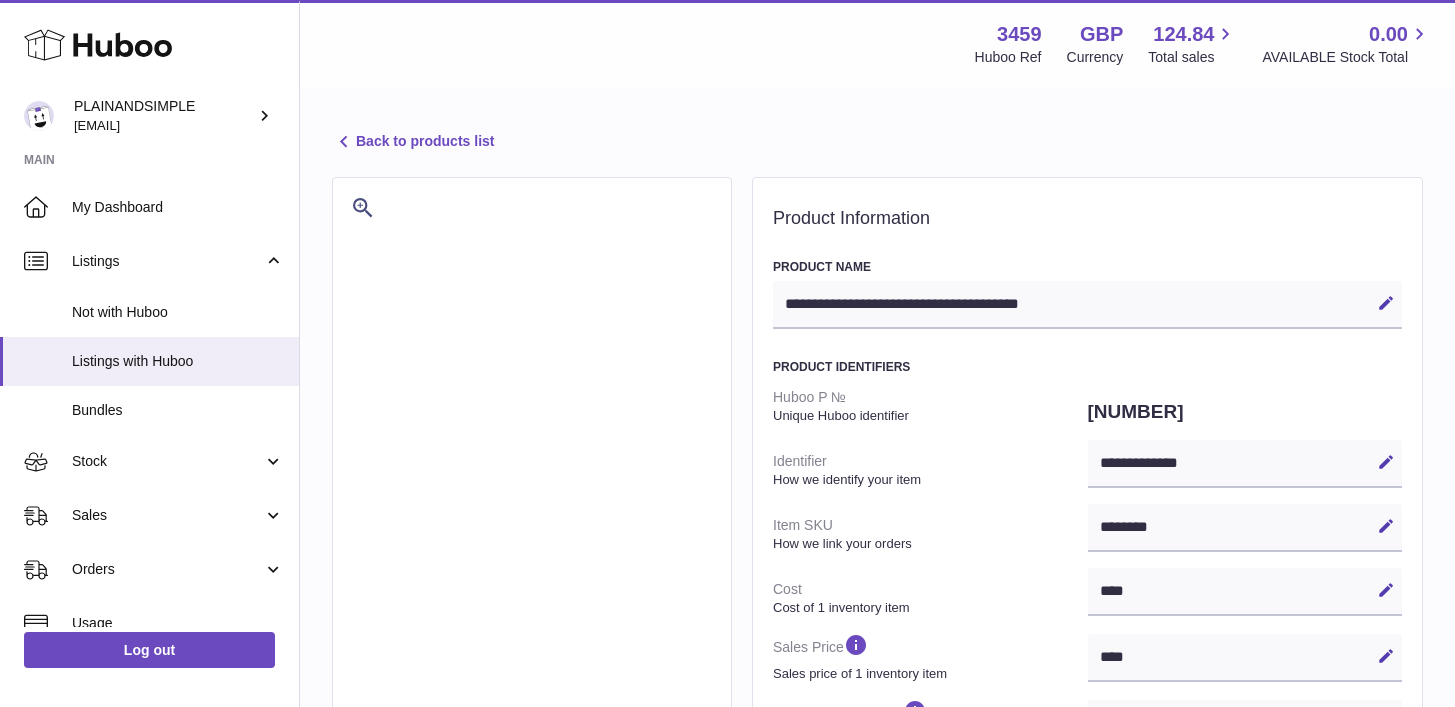 drag, startPoint x: 1385, startPoint y: 304, endPoint x: 961, endPoint y: 314, distance: 424.11792 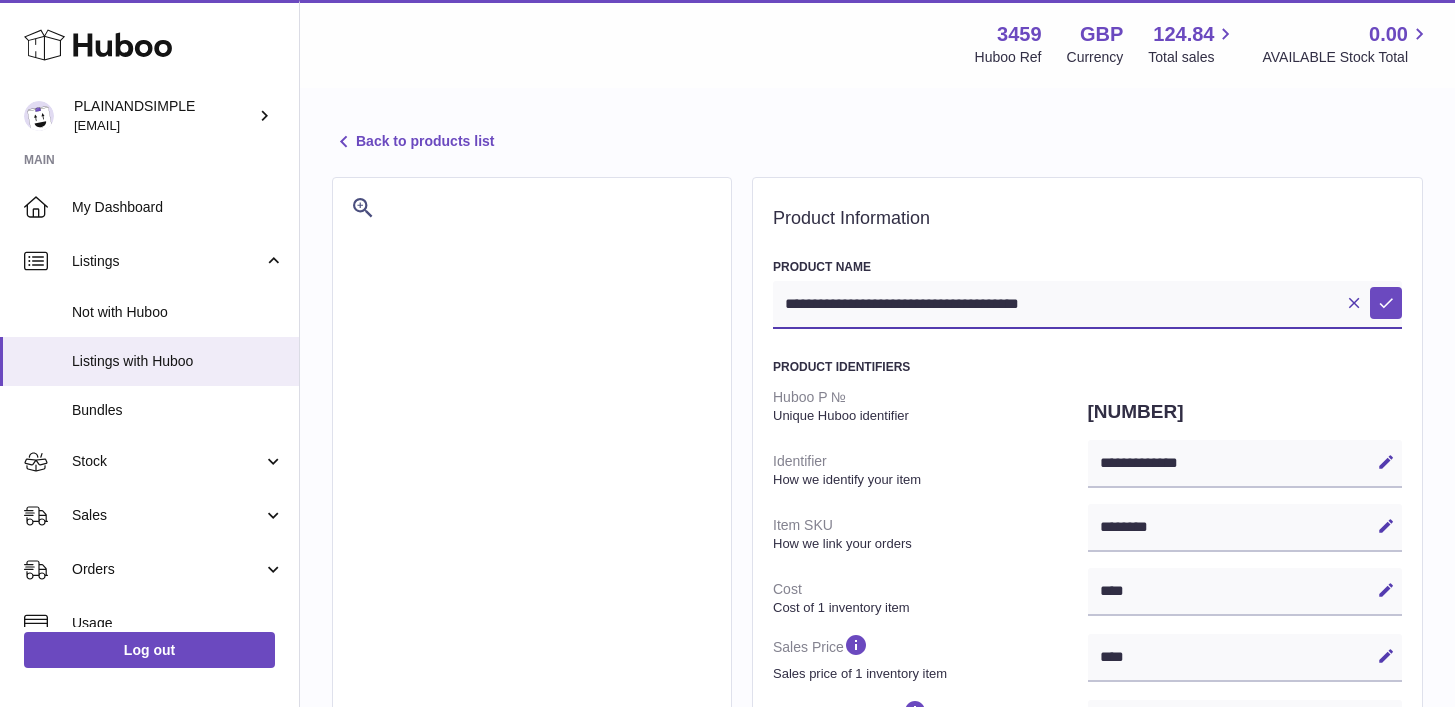 click on "**********" at bounding box center [1087, 305] 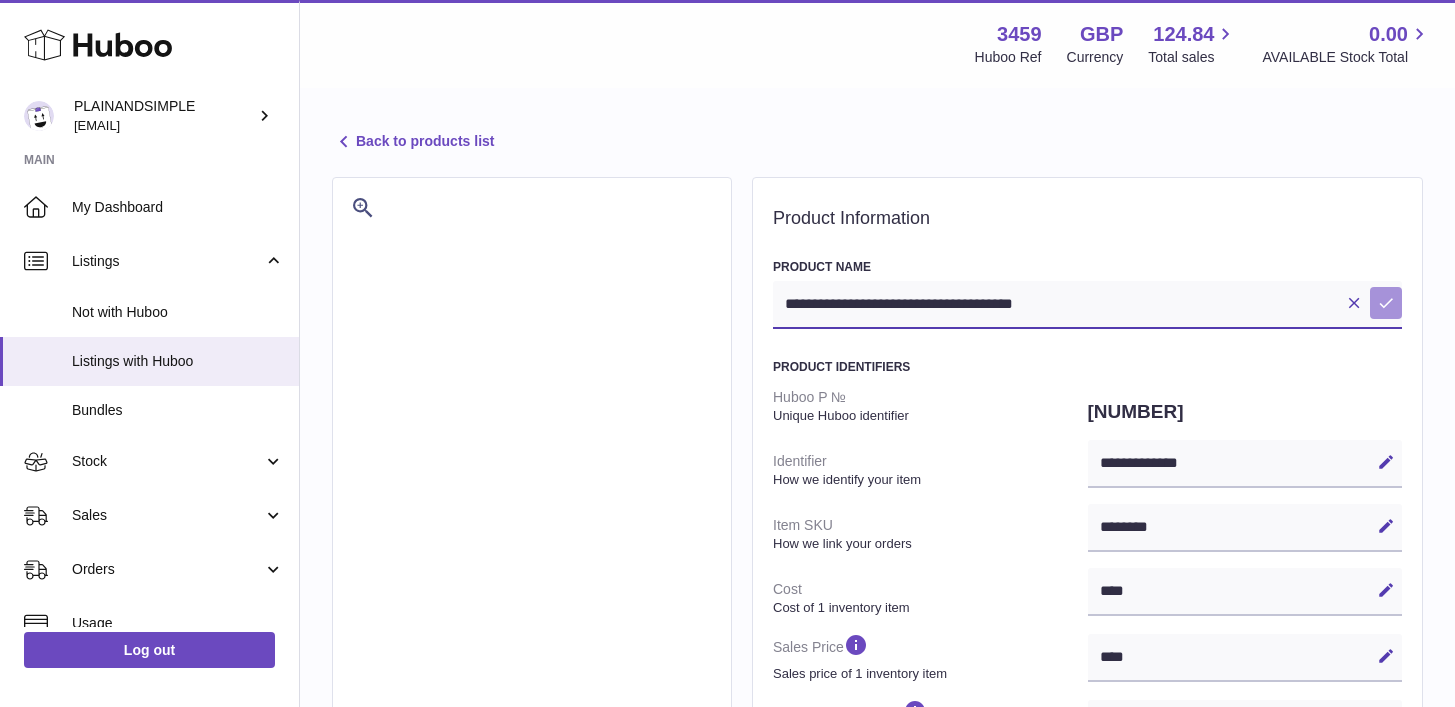 type on "**********" 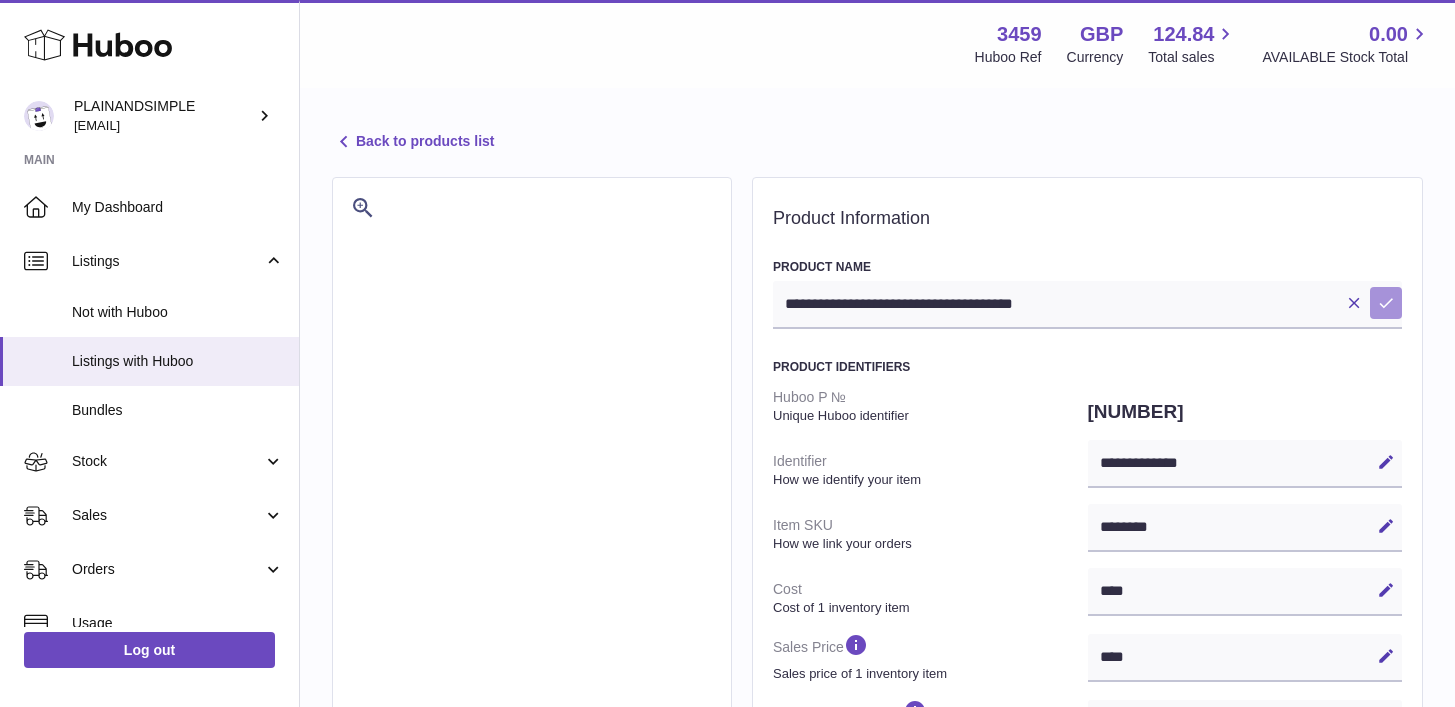 click on "Save" at bounding box center (1386, 303) 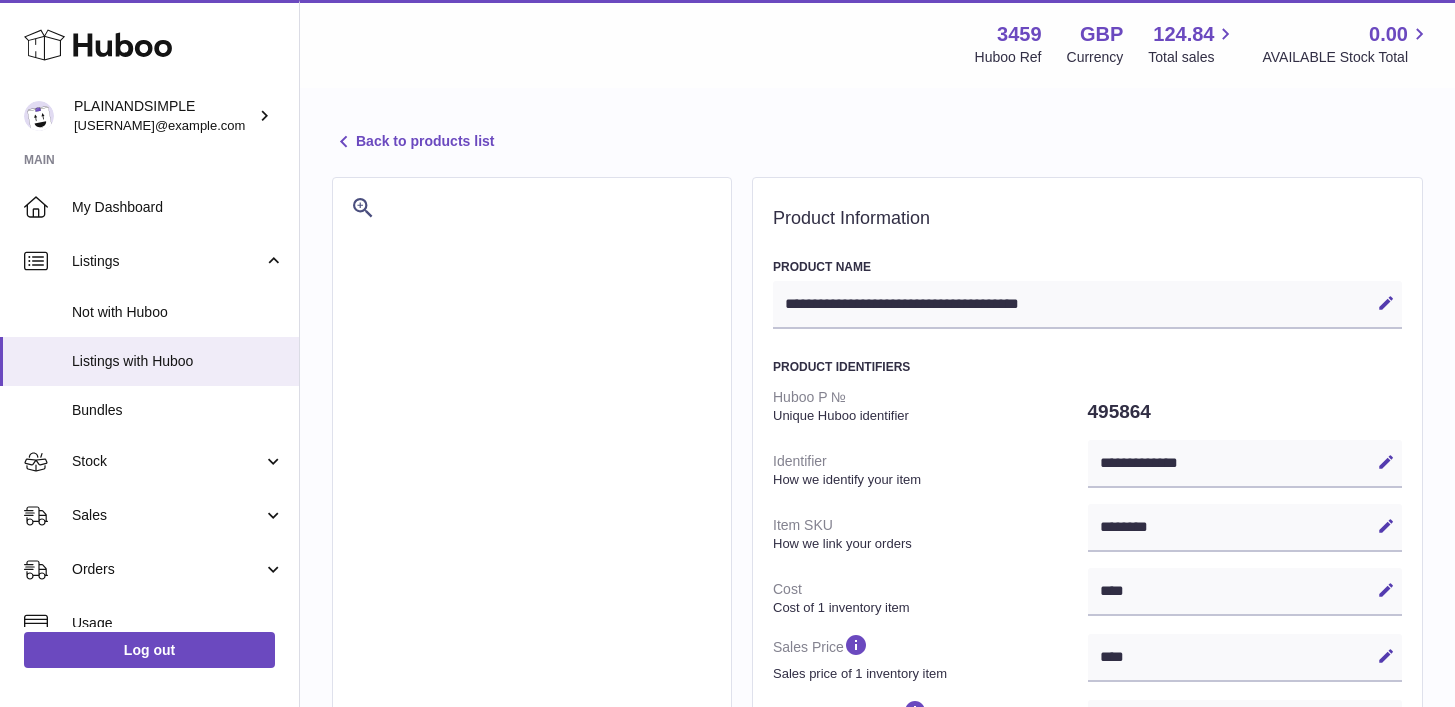 select on "***" 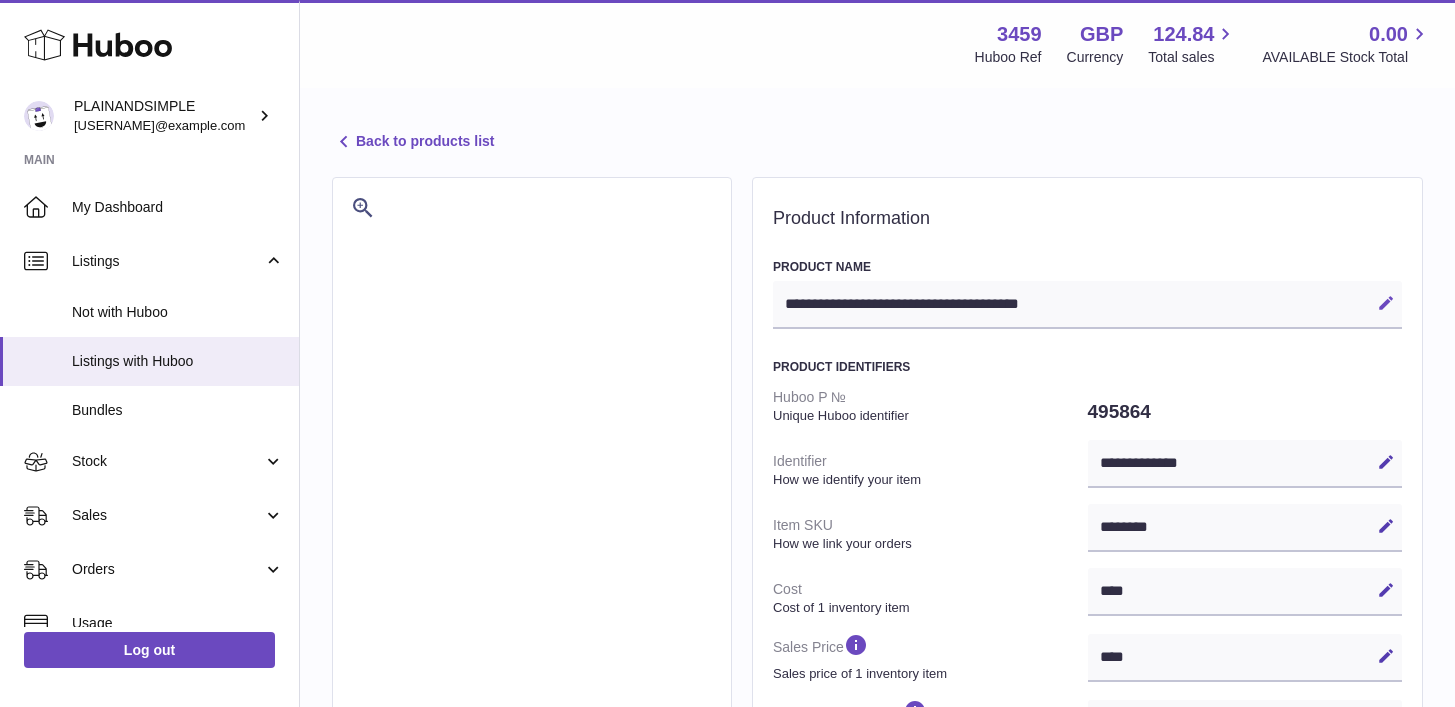 click at bounding box center (1386, 303) 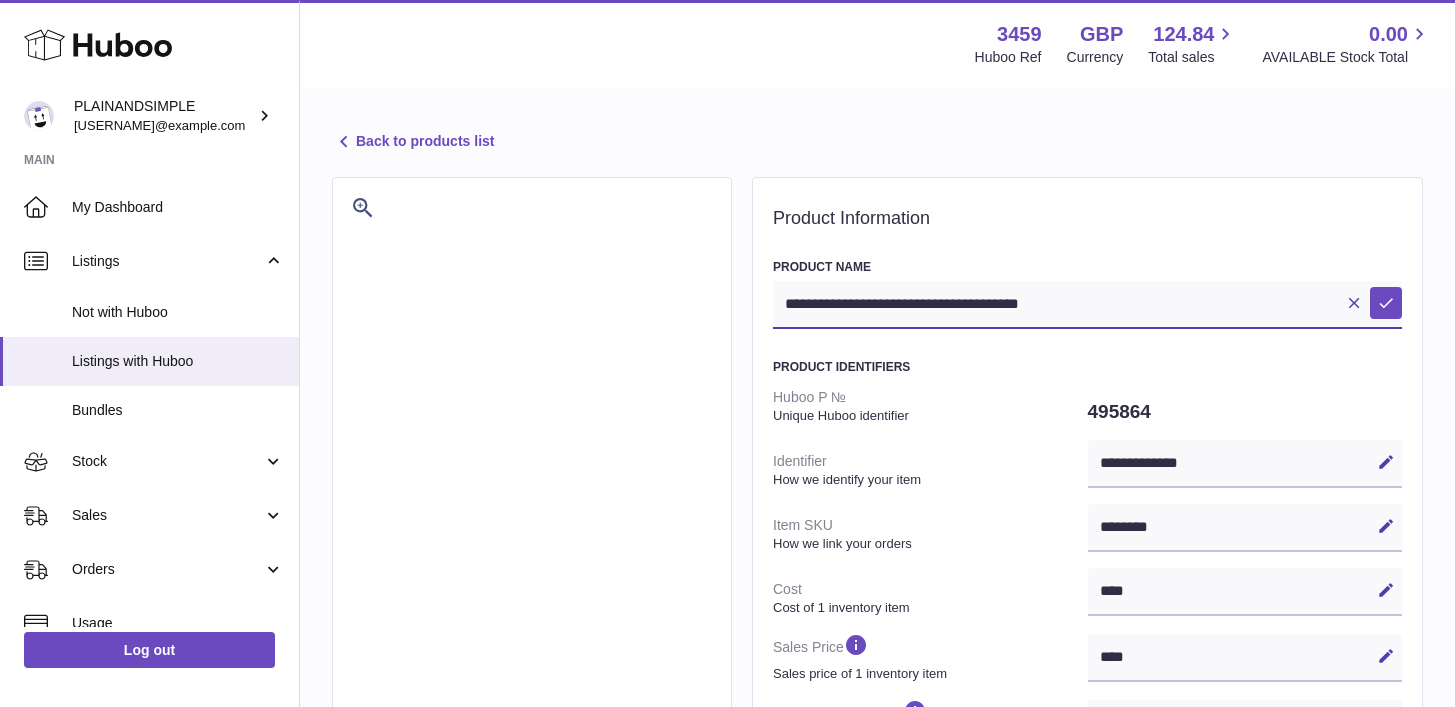 click on "**********" at bounding box center (1087, 305) 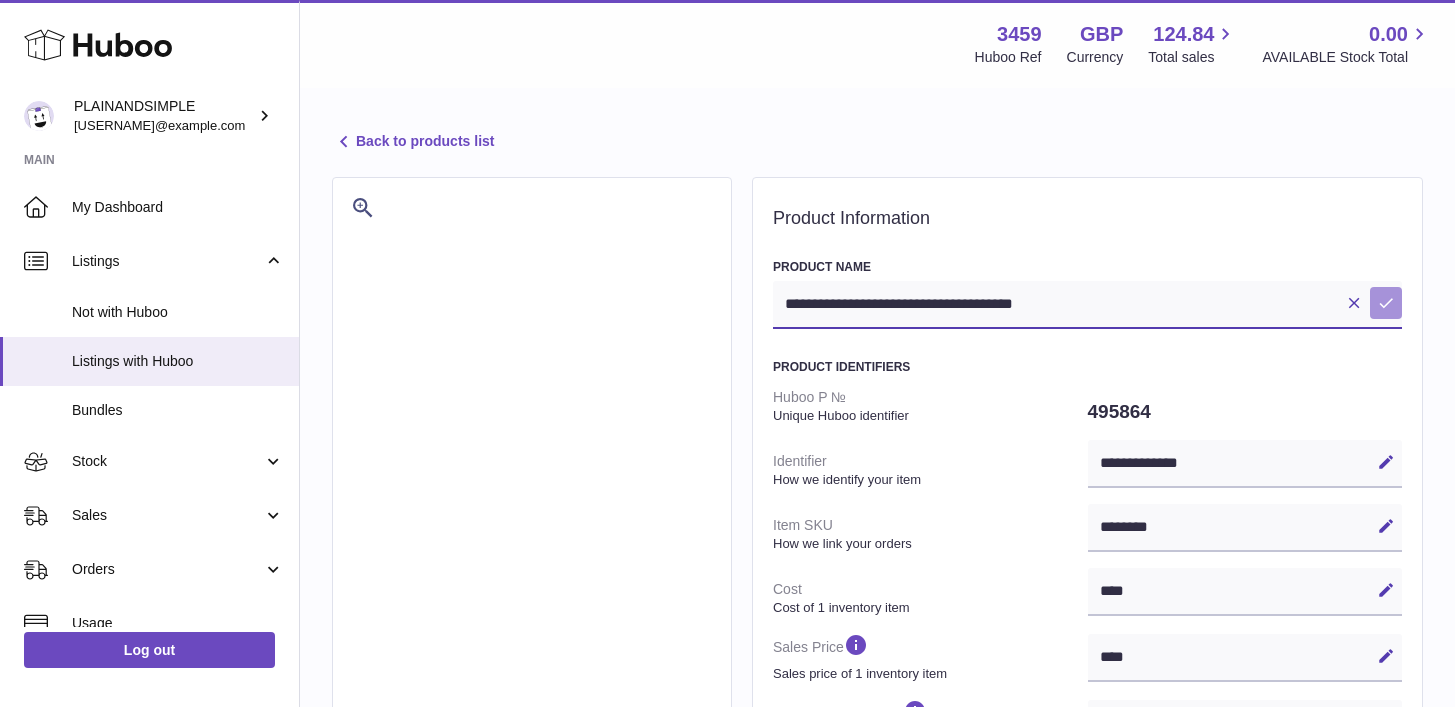 type on "**********" 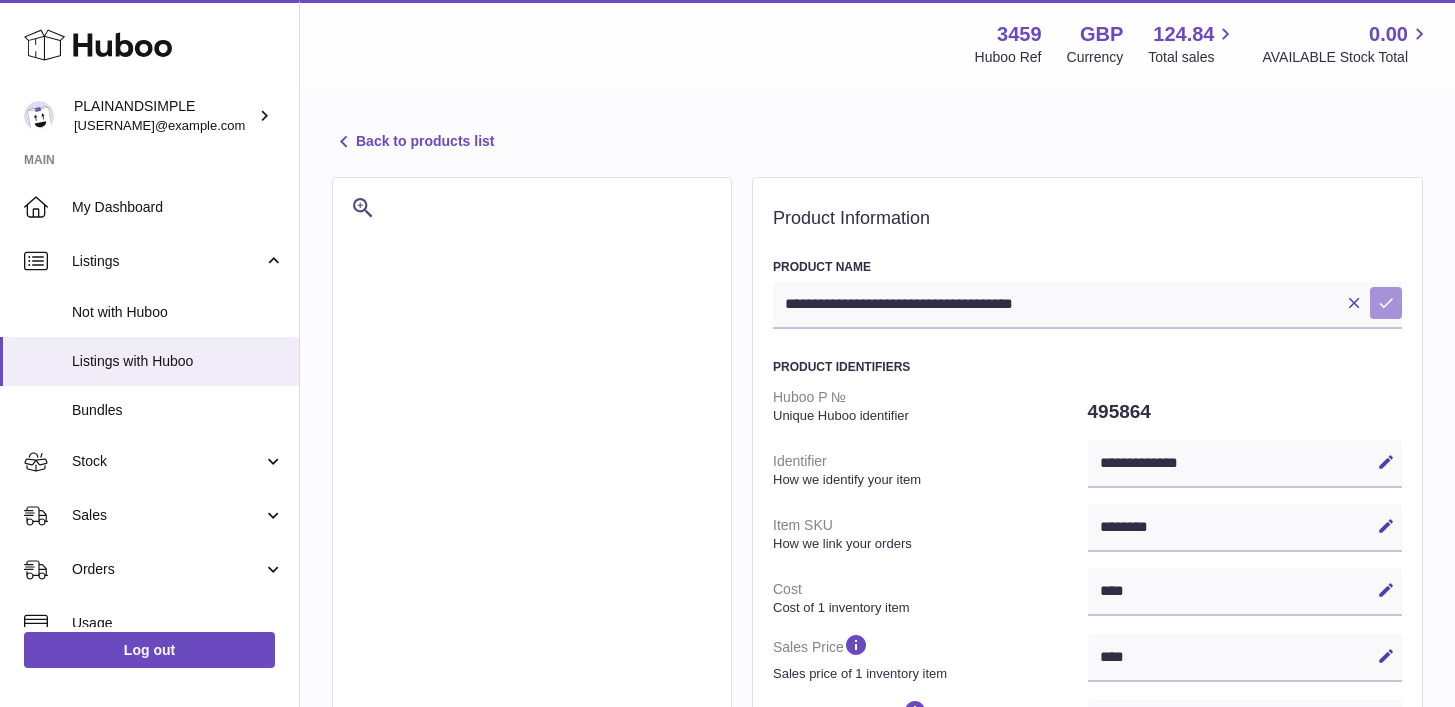 click at bounding box center [1386, 303] 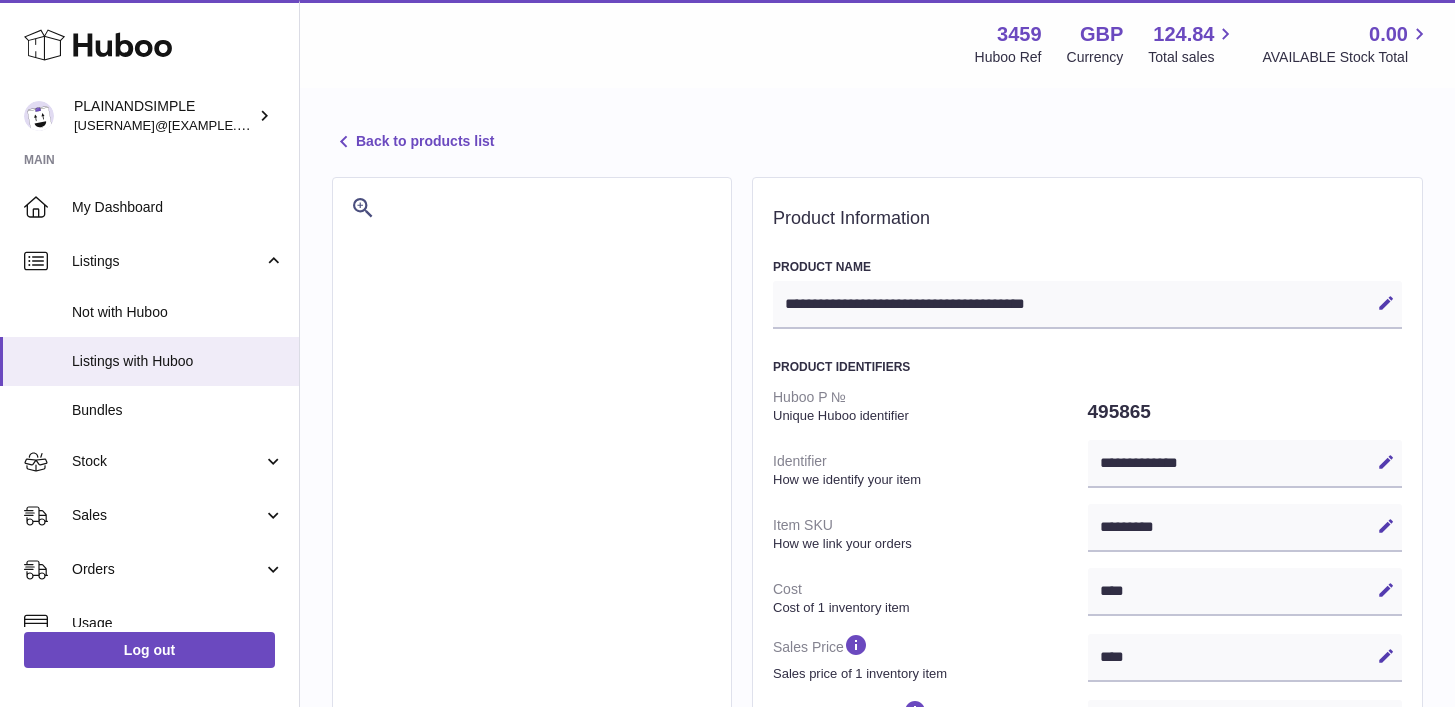 select on "***" 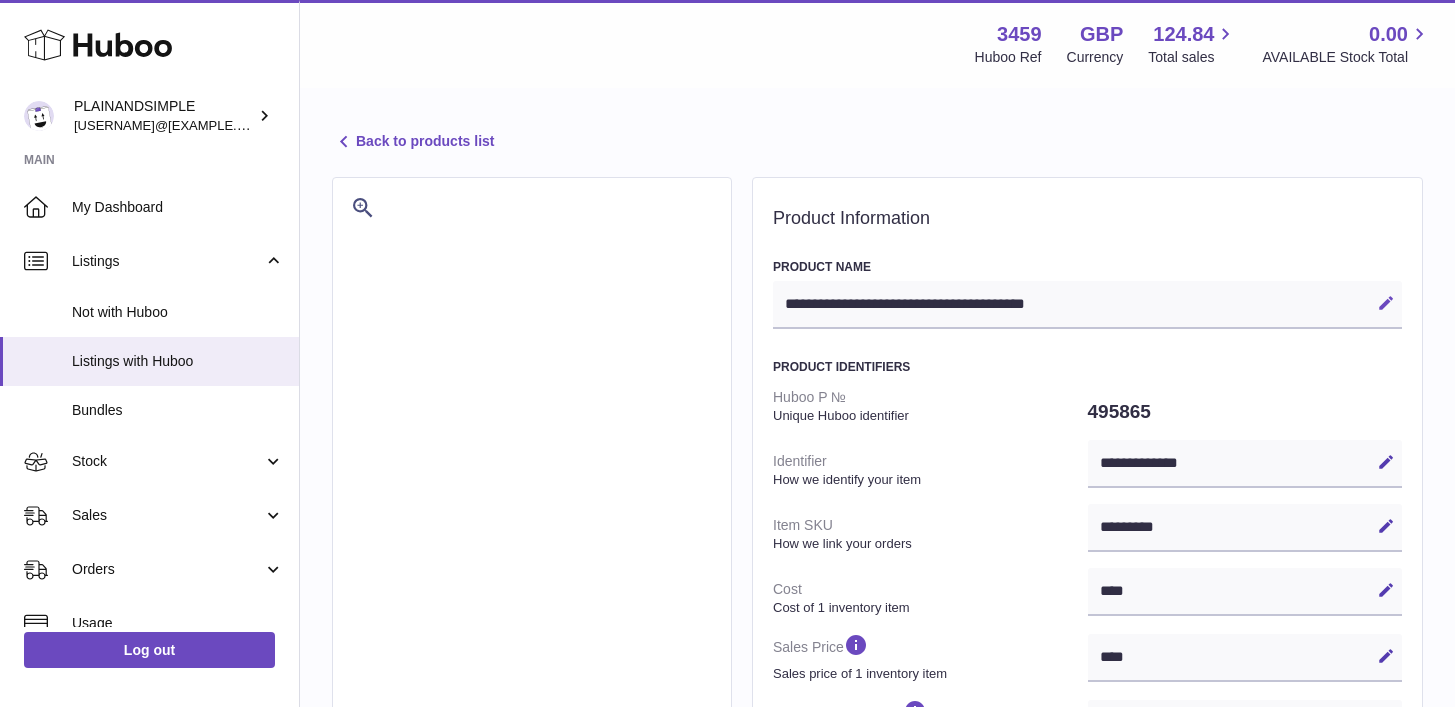 click at bounding box center (1386, 303) 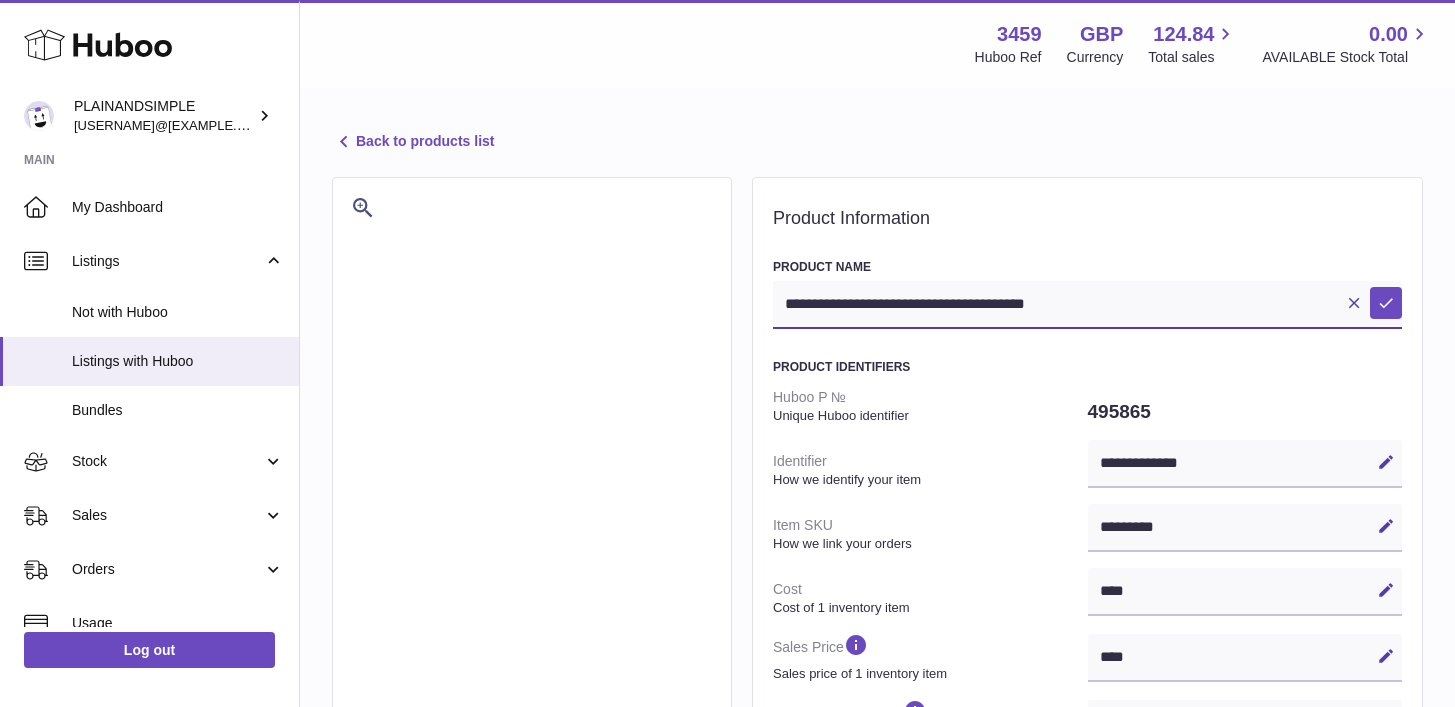 click on "**********" at bounding box center (1087, 305) 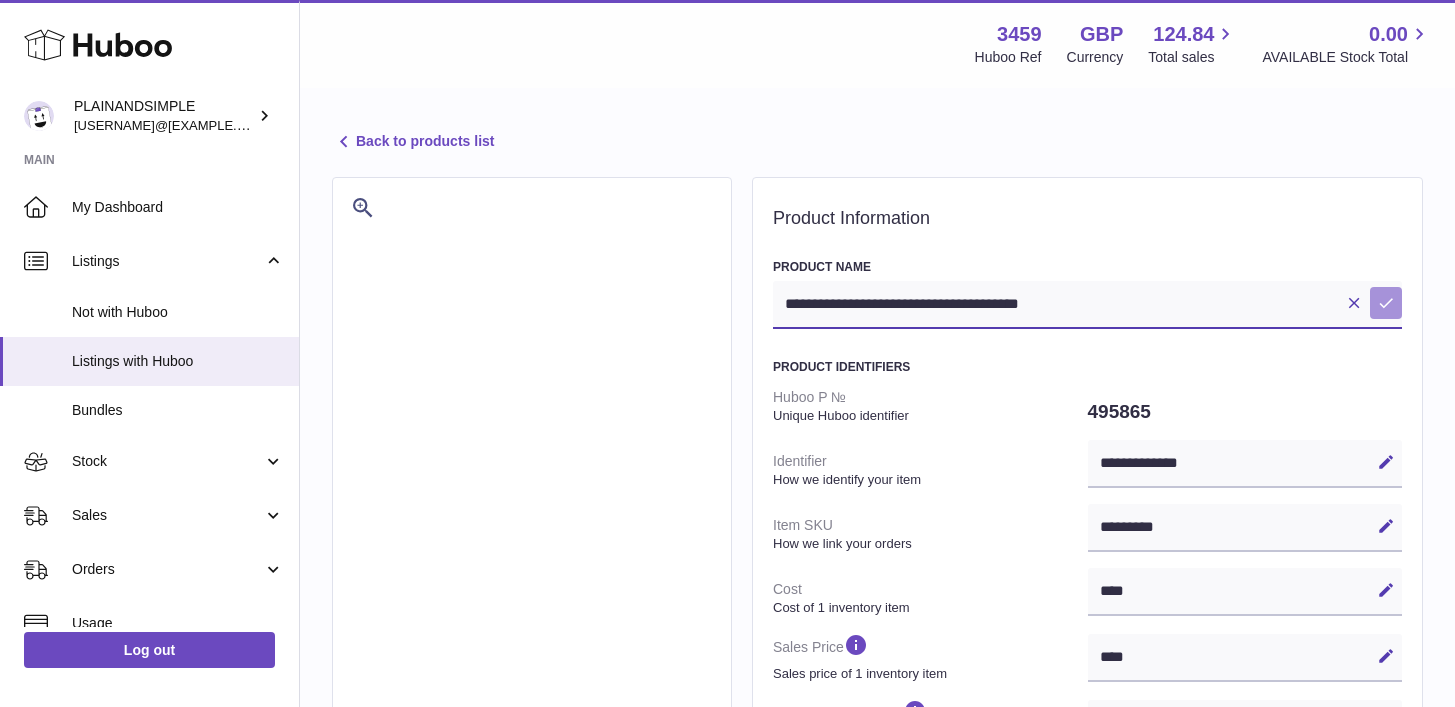 type on "**********" 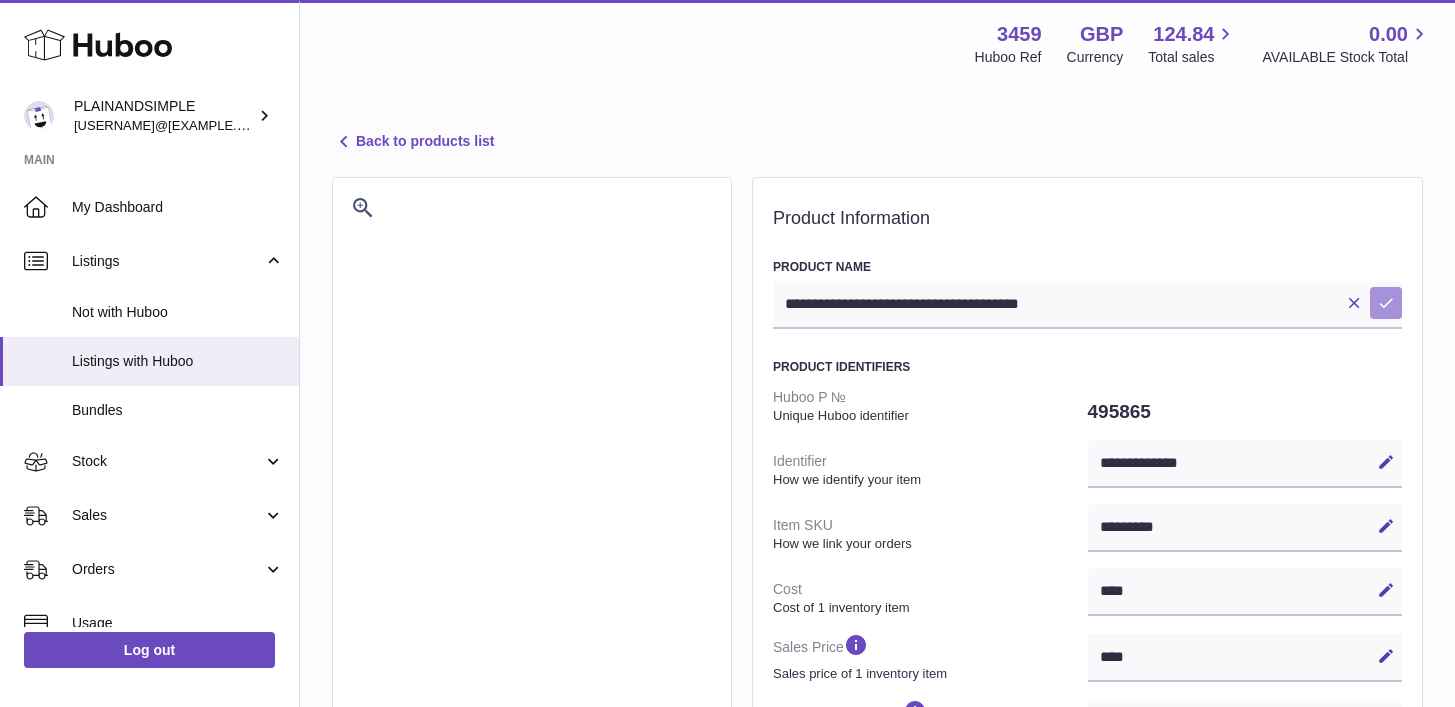 click at bounding box center [1386, 303] 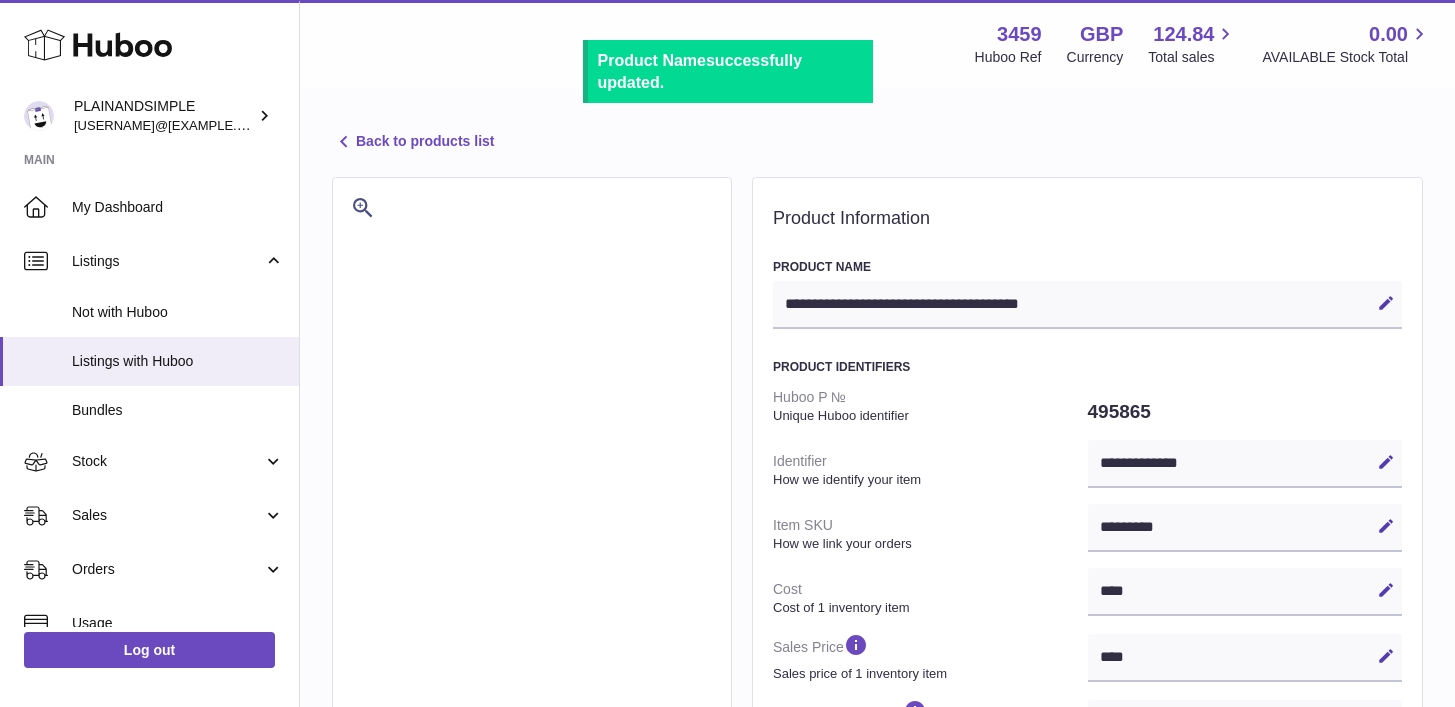 click on "Back to products list" at bounding box center (413, 142) 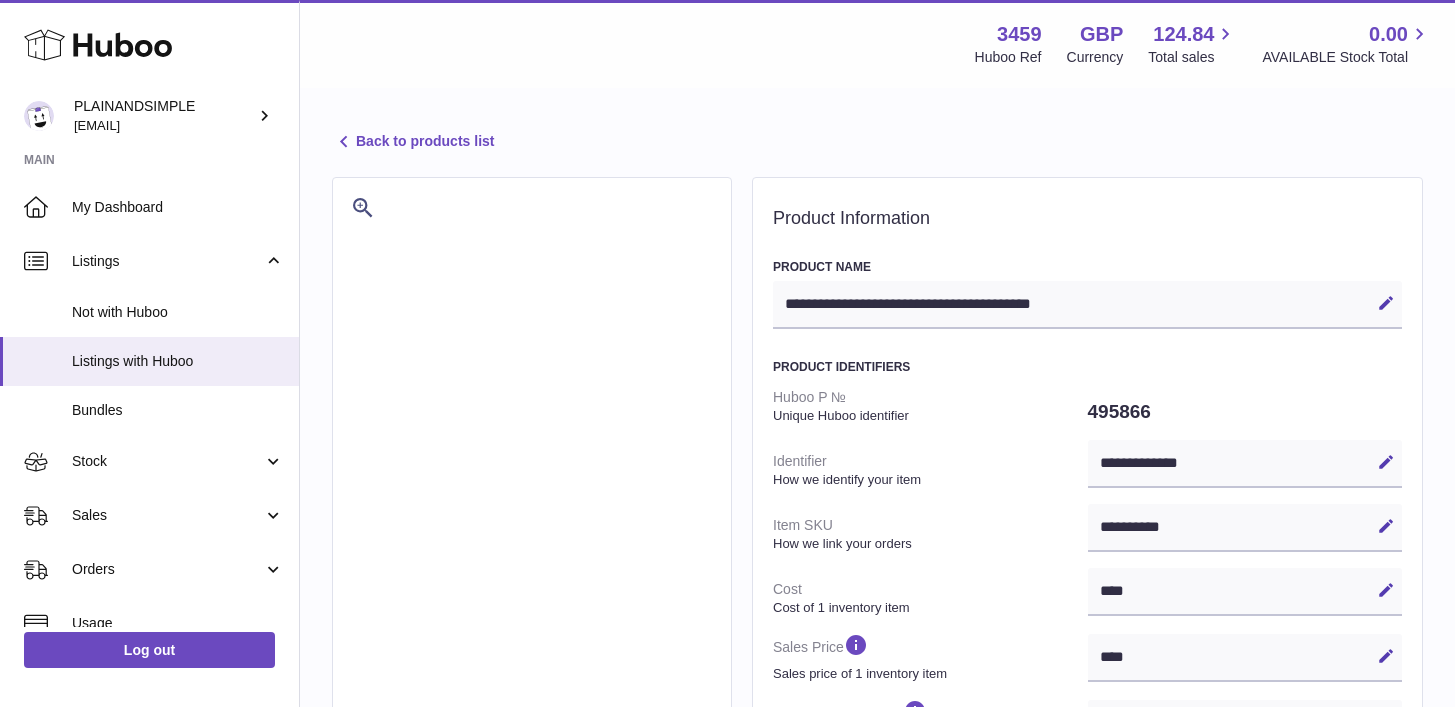 select on "***" 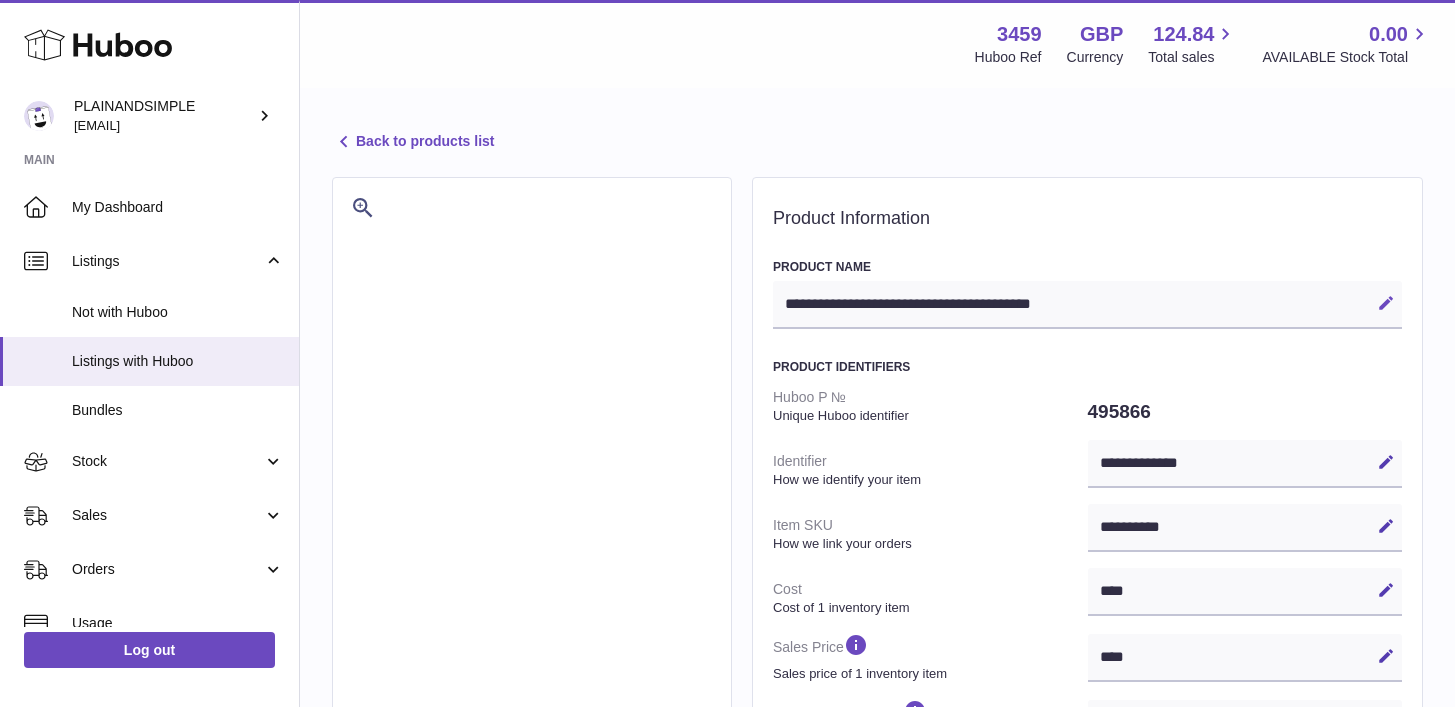 click on "Edit" at bounding box center (1386, 303) 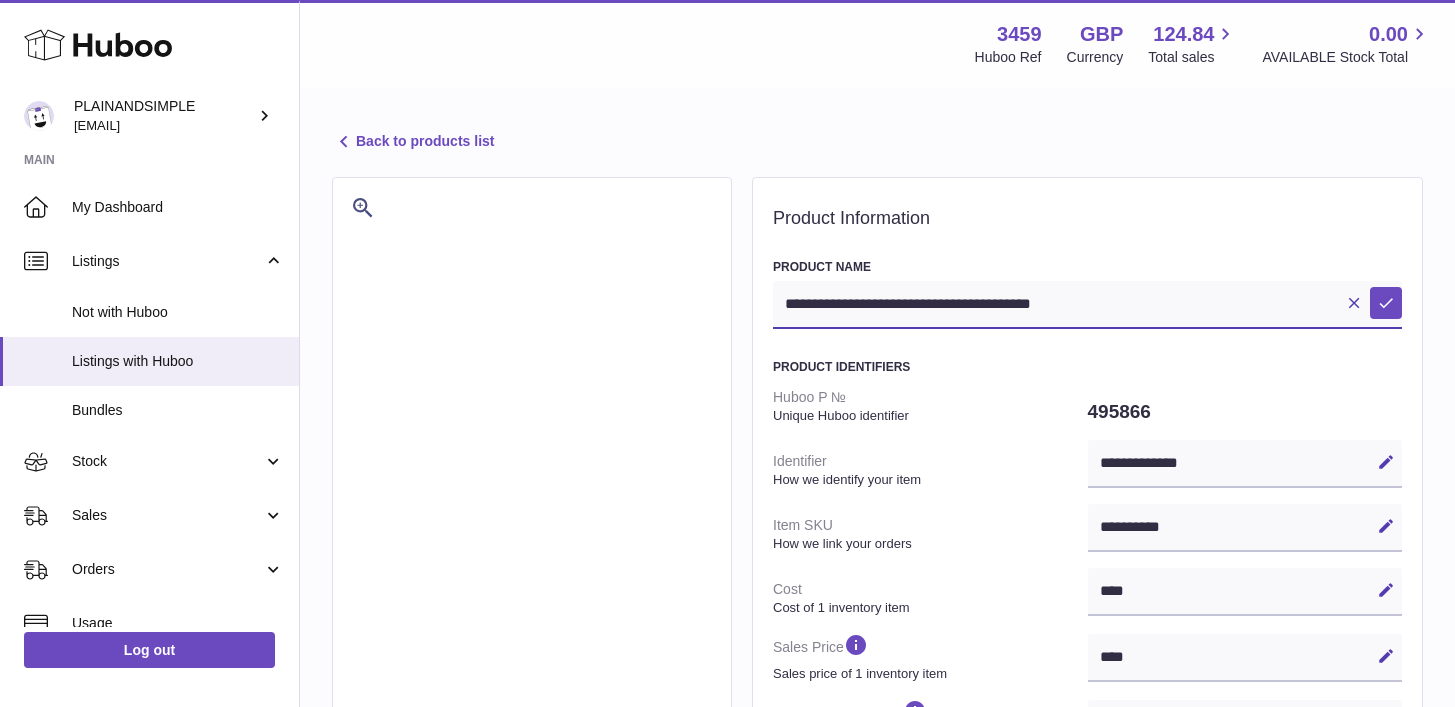 click on "**********" at bounding box center [1087, 305] 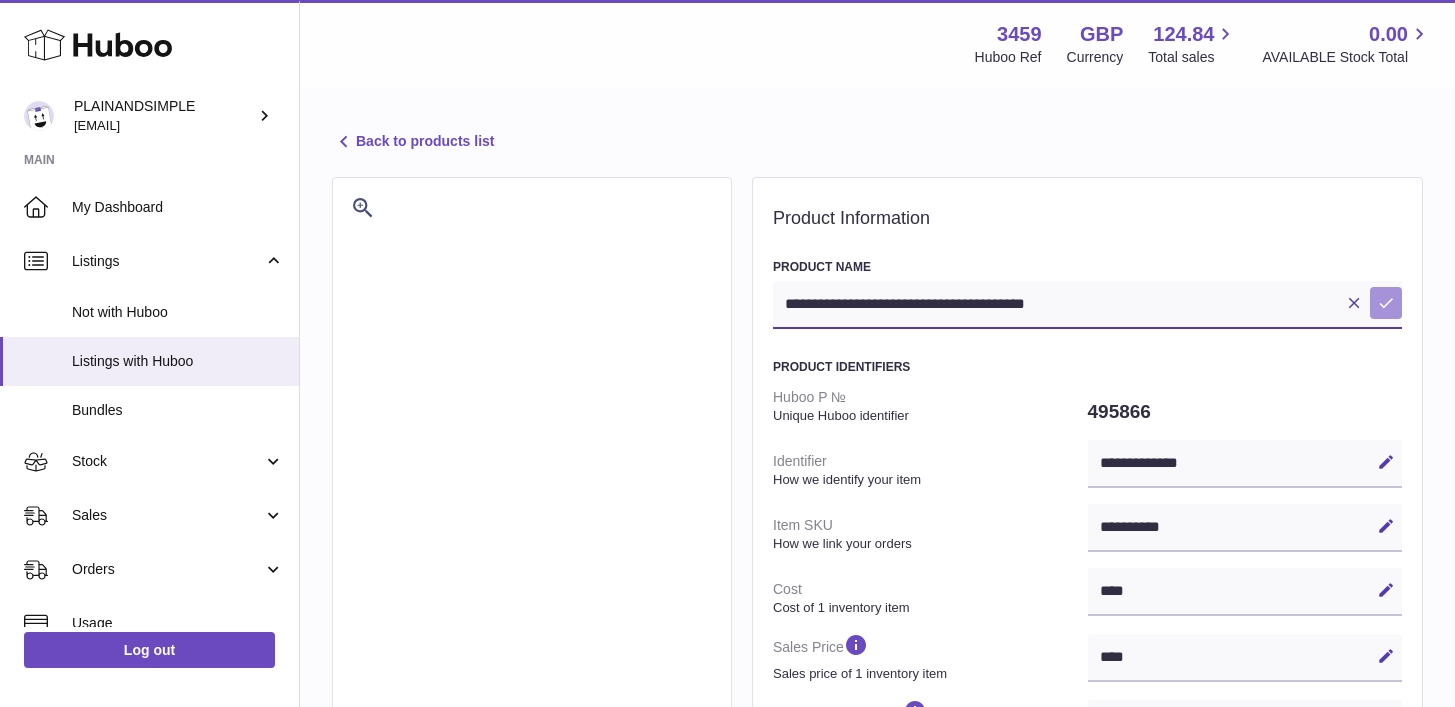 type on "**********" 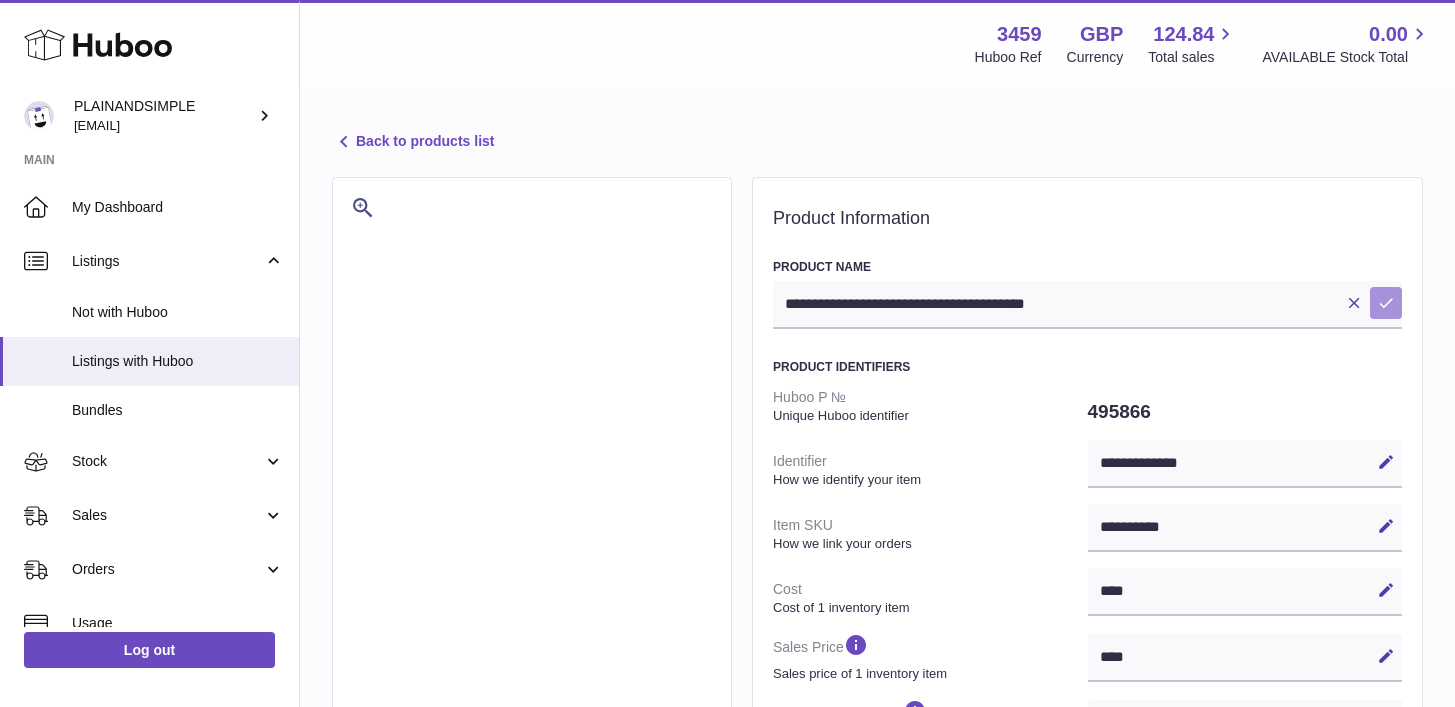 click at bounding box center (1386, 303) 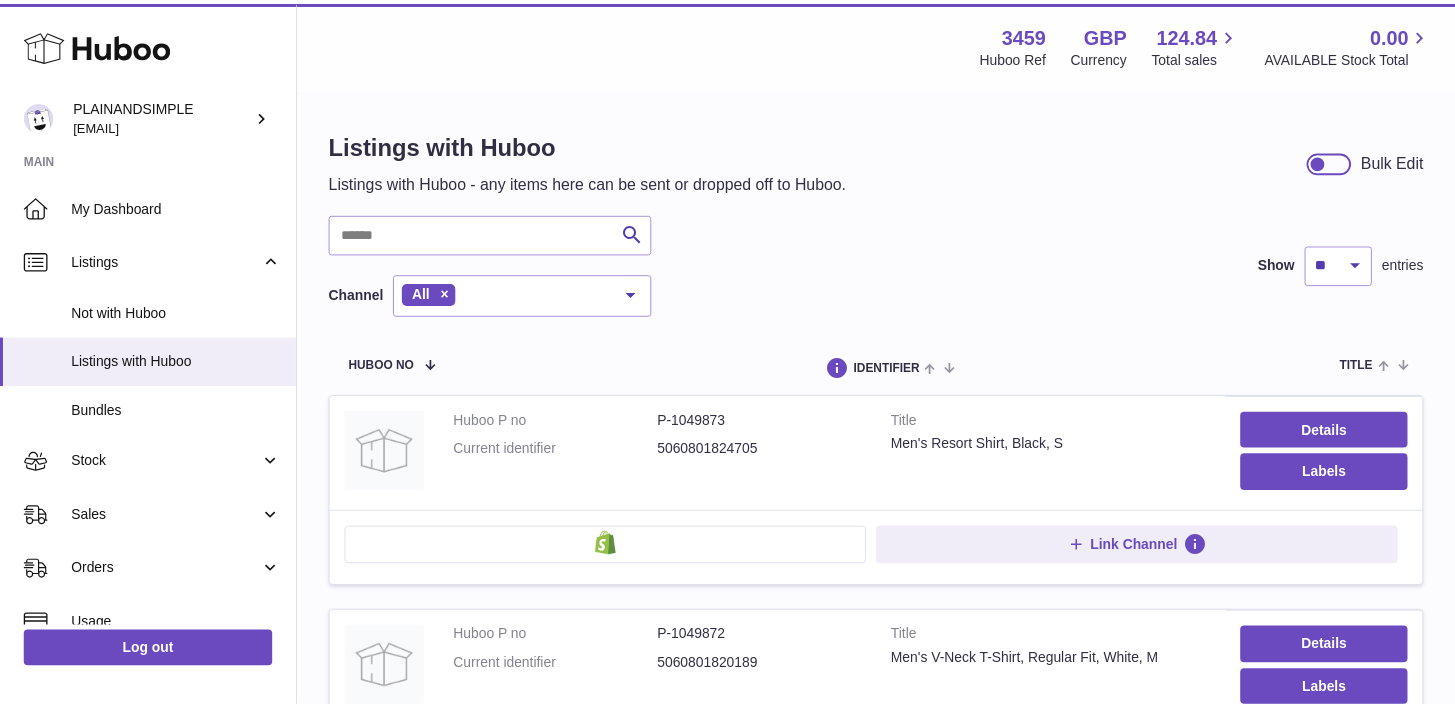 scroll, scrollTop: 0, scrollLeft: 0, axis: both 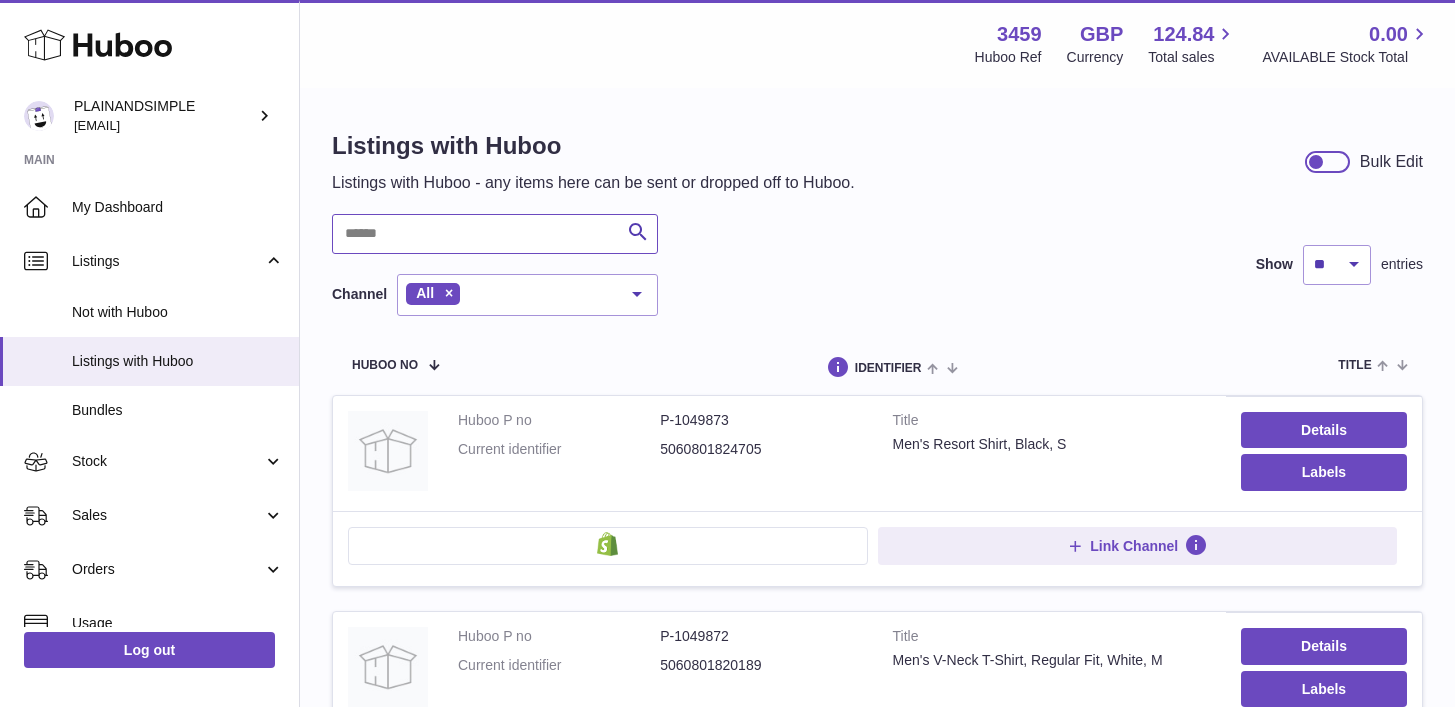click at bounding box center (495, 234) 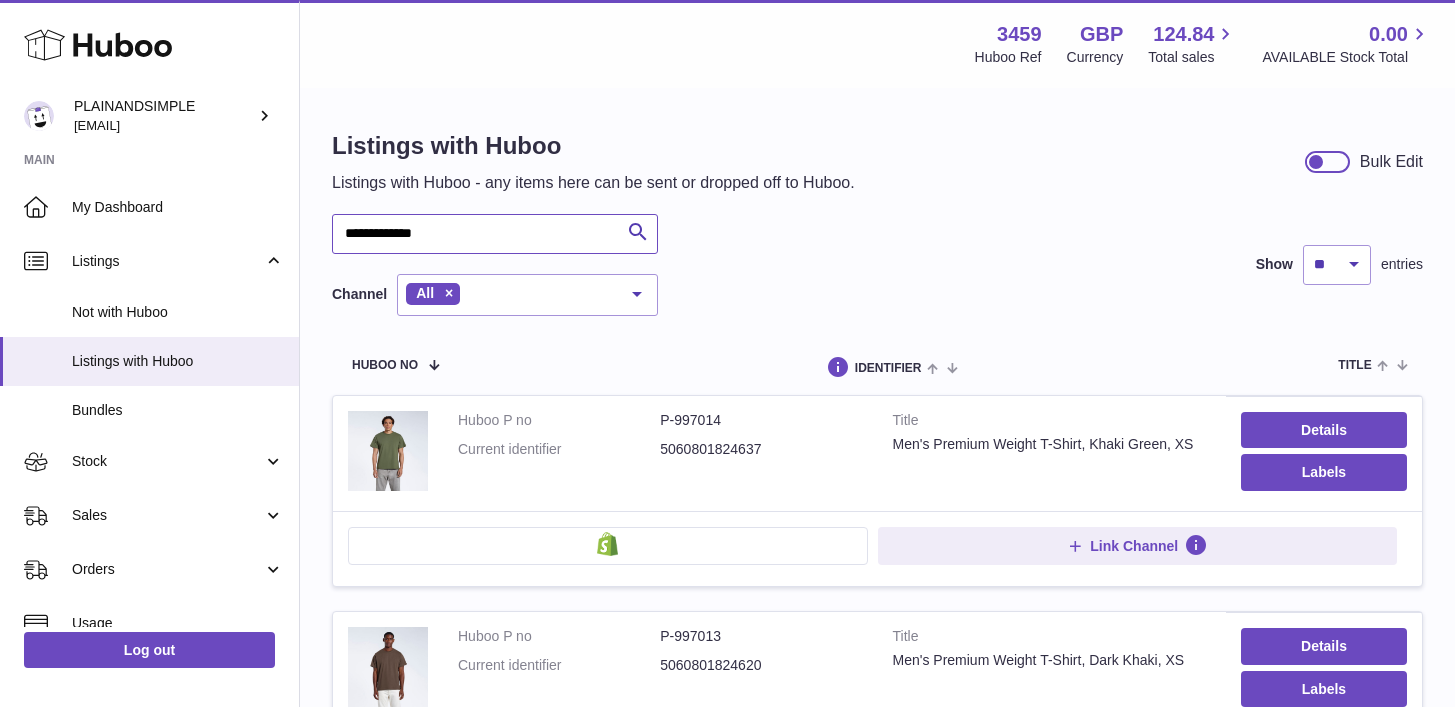 type on "**********" 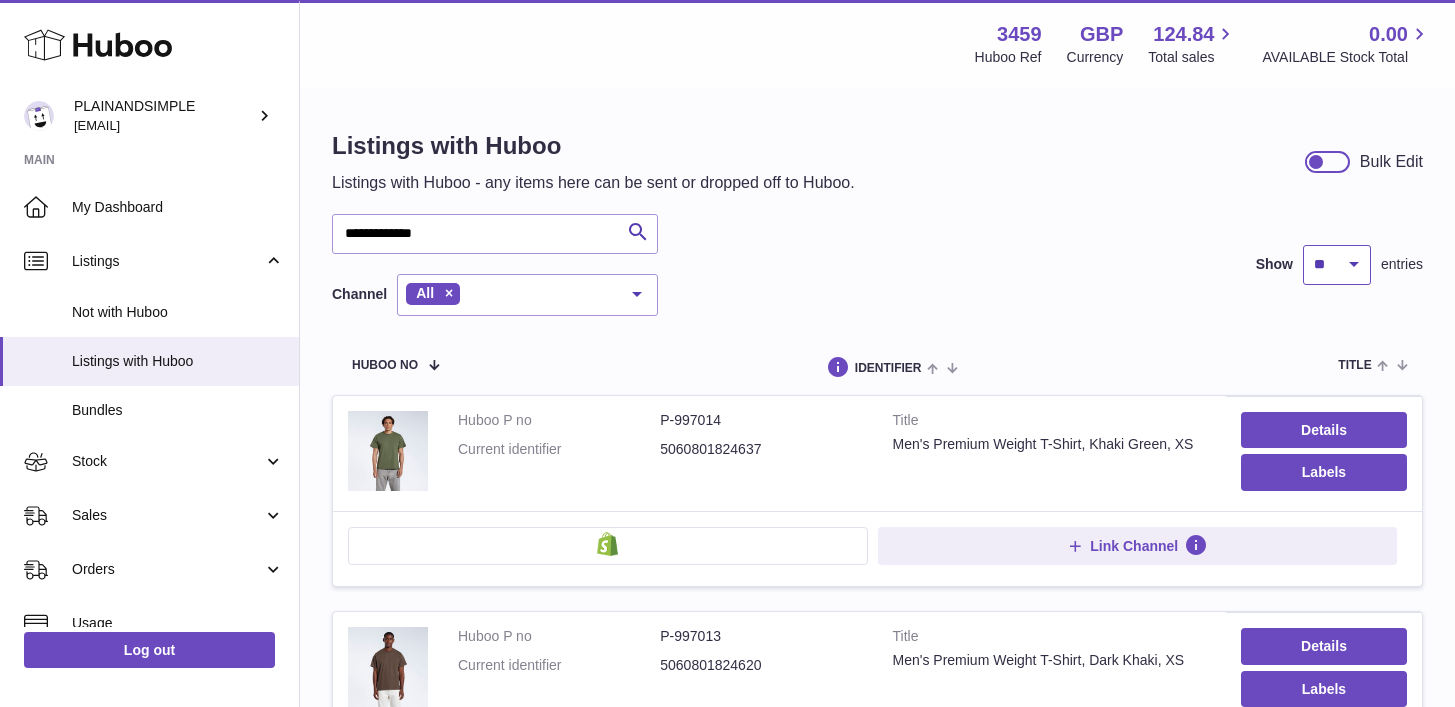 click on "** ** ** ***" at bounding box center [1337, 265] 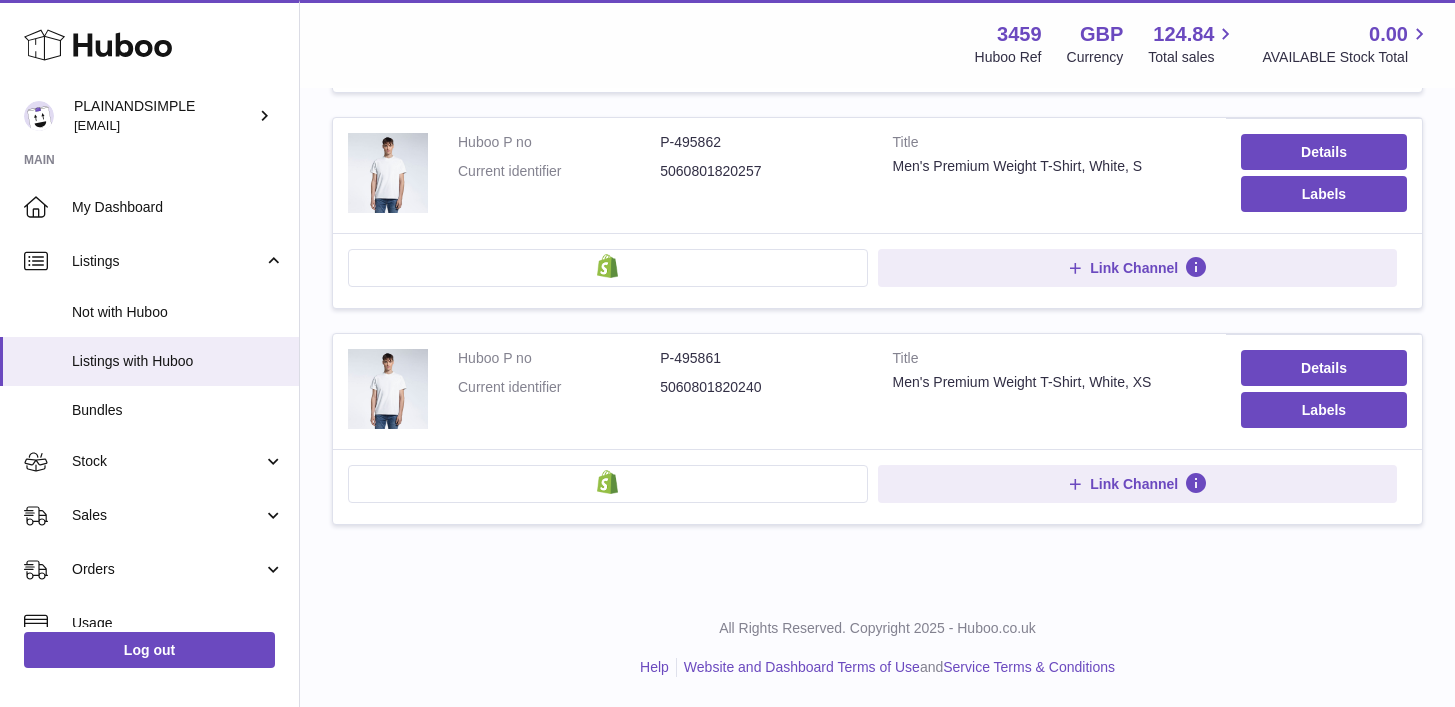 scroll, scrollTop: 20880, scrollLeft: 0, axis: vertical 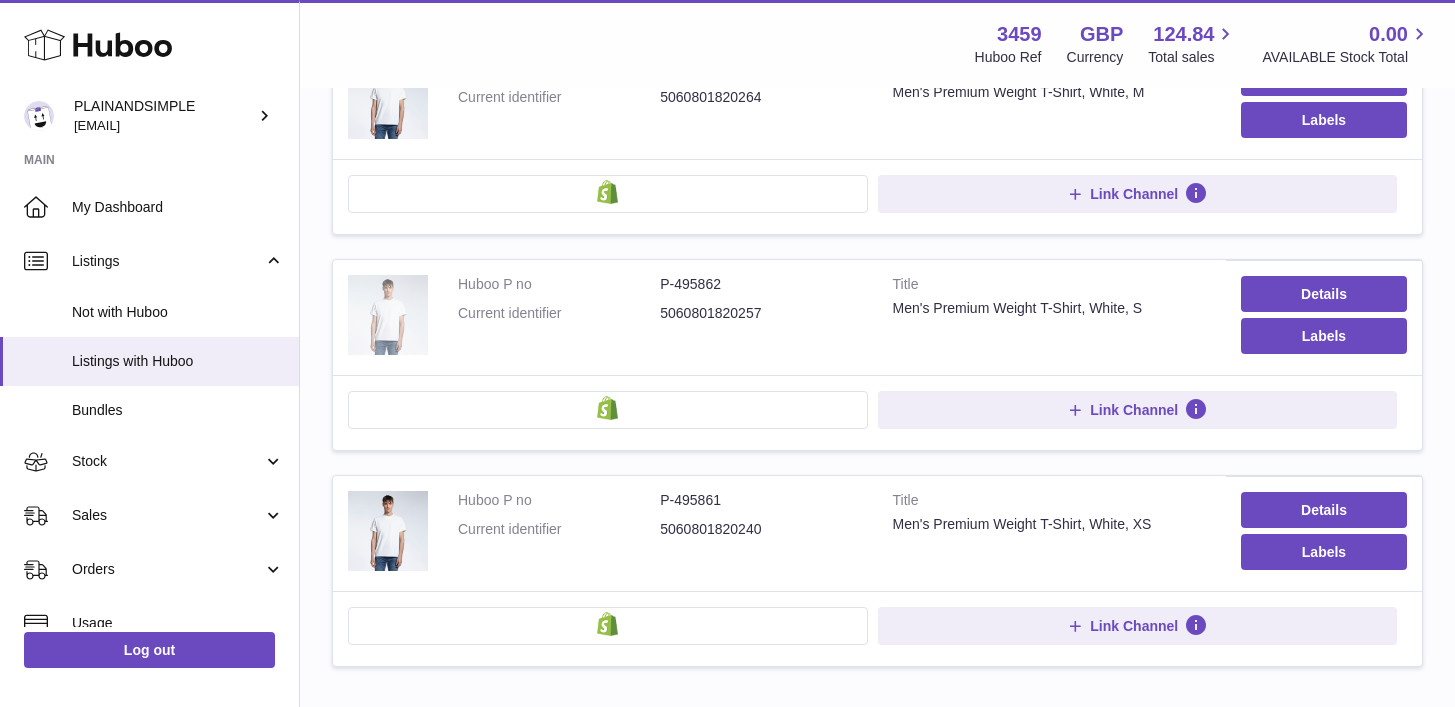 click at bounding box center [388, 315] 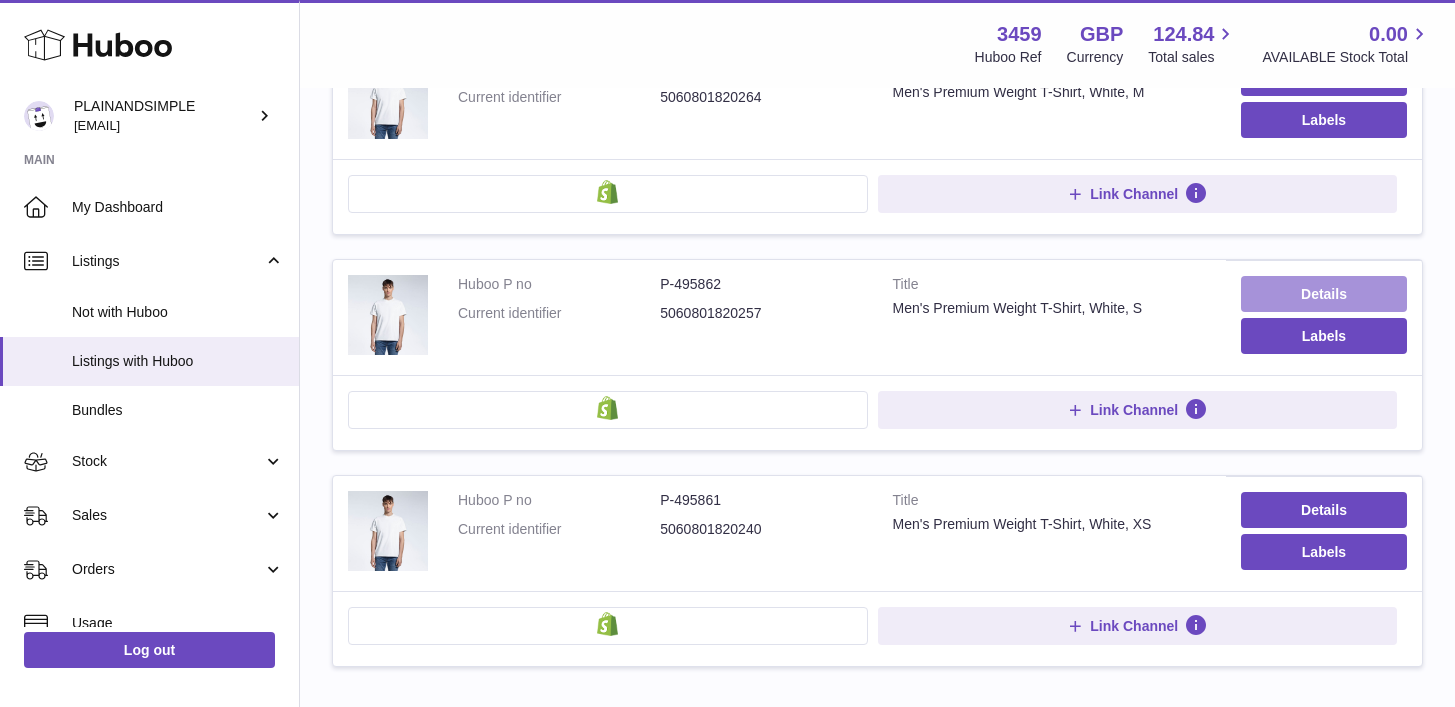 click on "Details" at bounding box center (1324, 294) 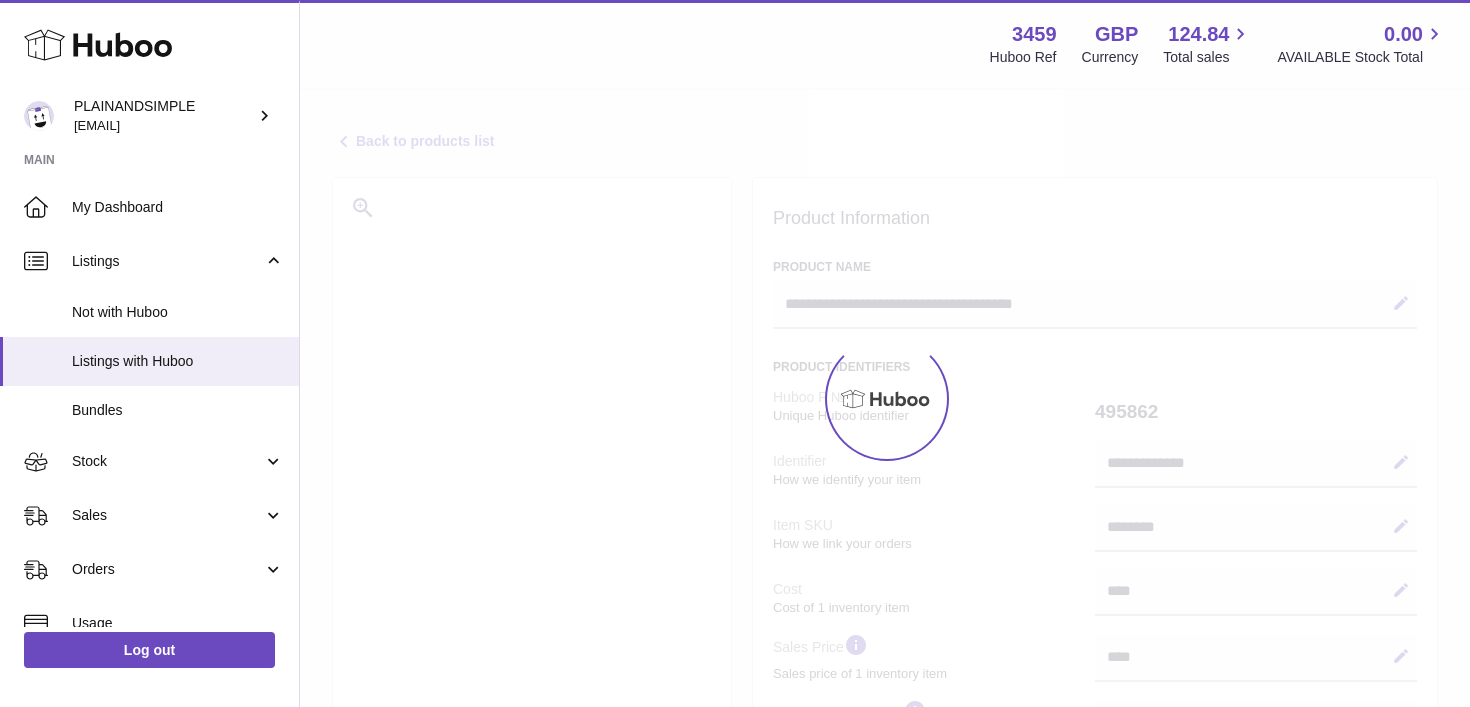 select on "***" 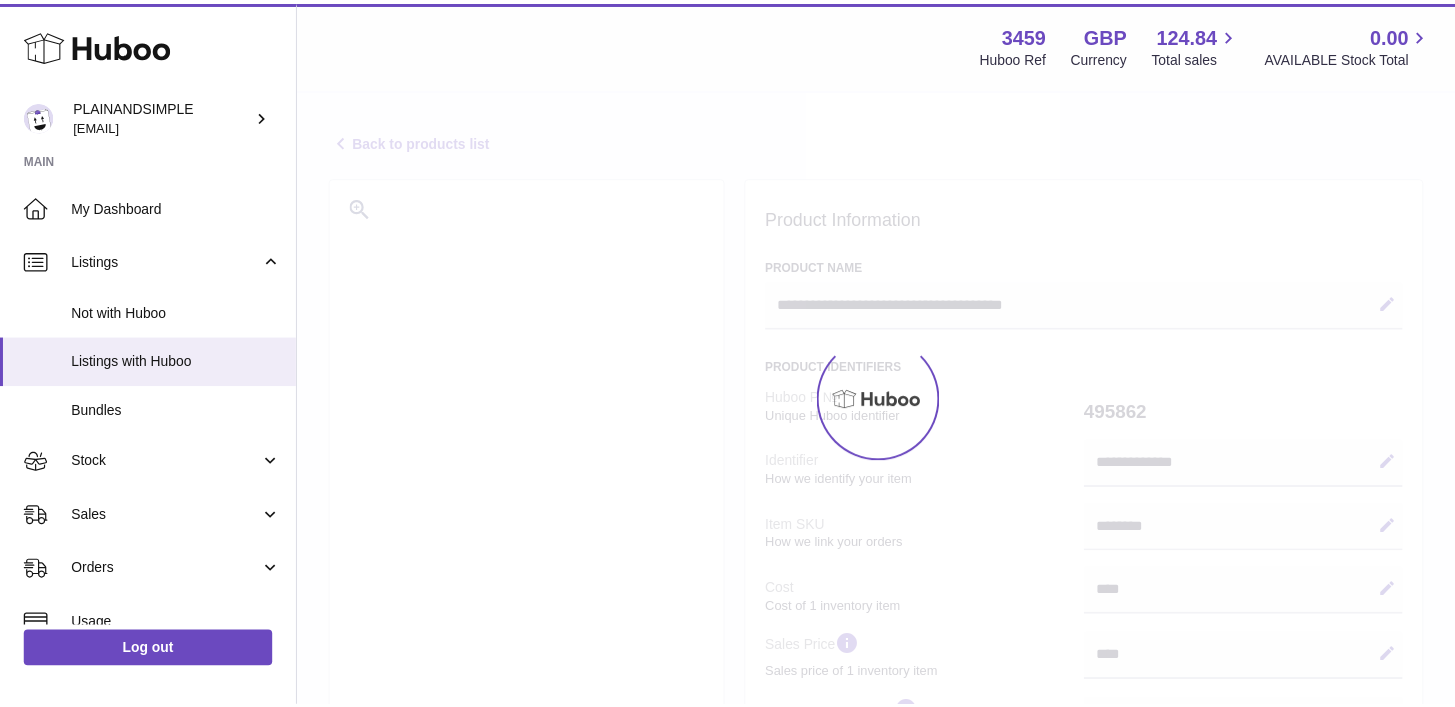 scroll, scrollTop: 0, scrollLeft: 0, axis: both 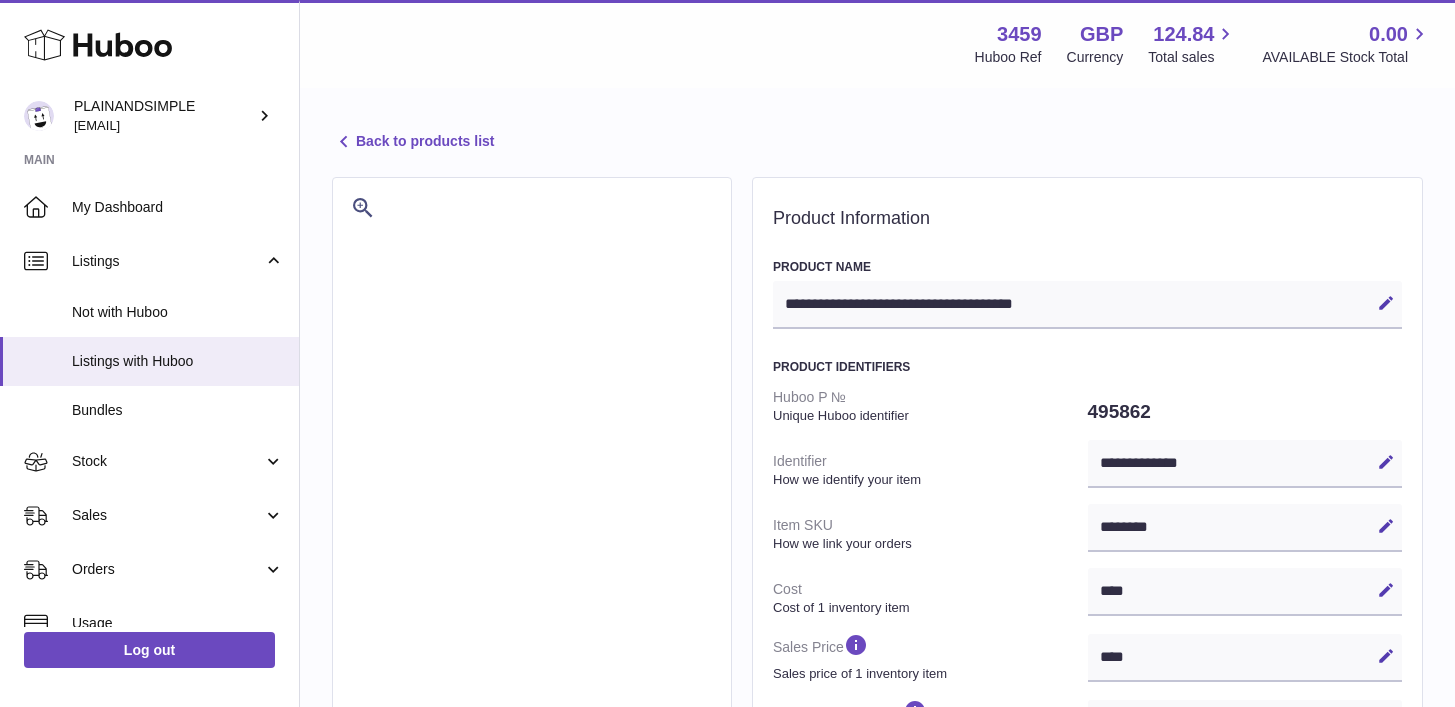 click on "495862" at bounding box center (1245, 412) 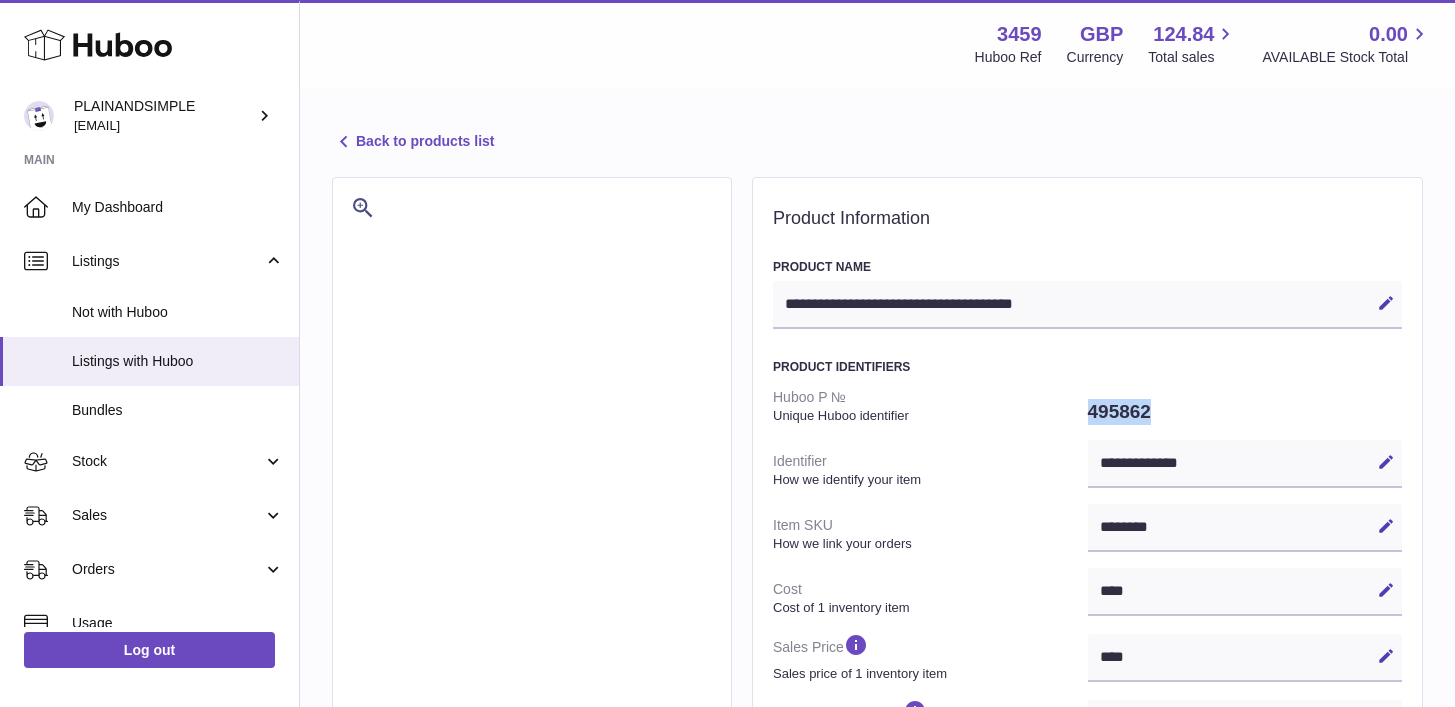 click on "495862" at bounding box center (1245, 412) 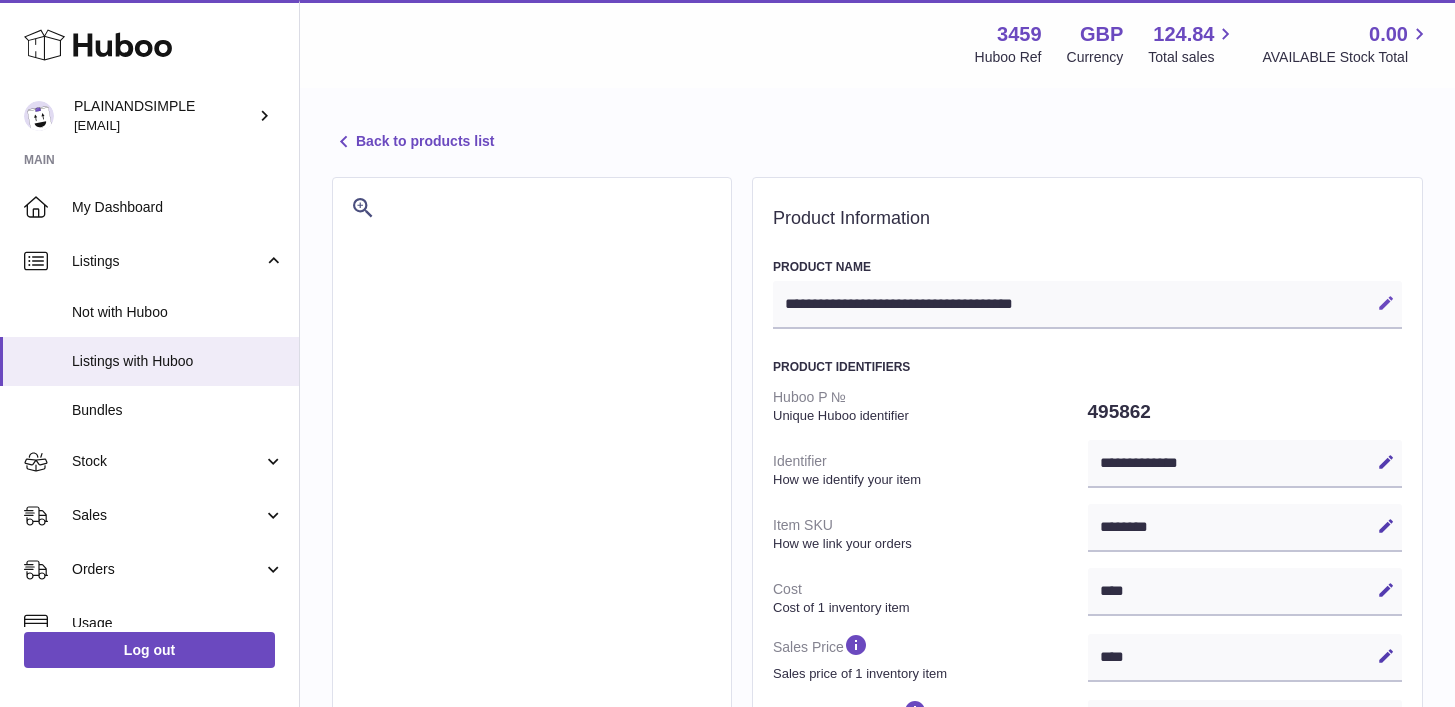 click at bounding box center [1386, 303] 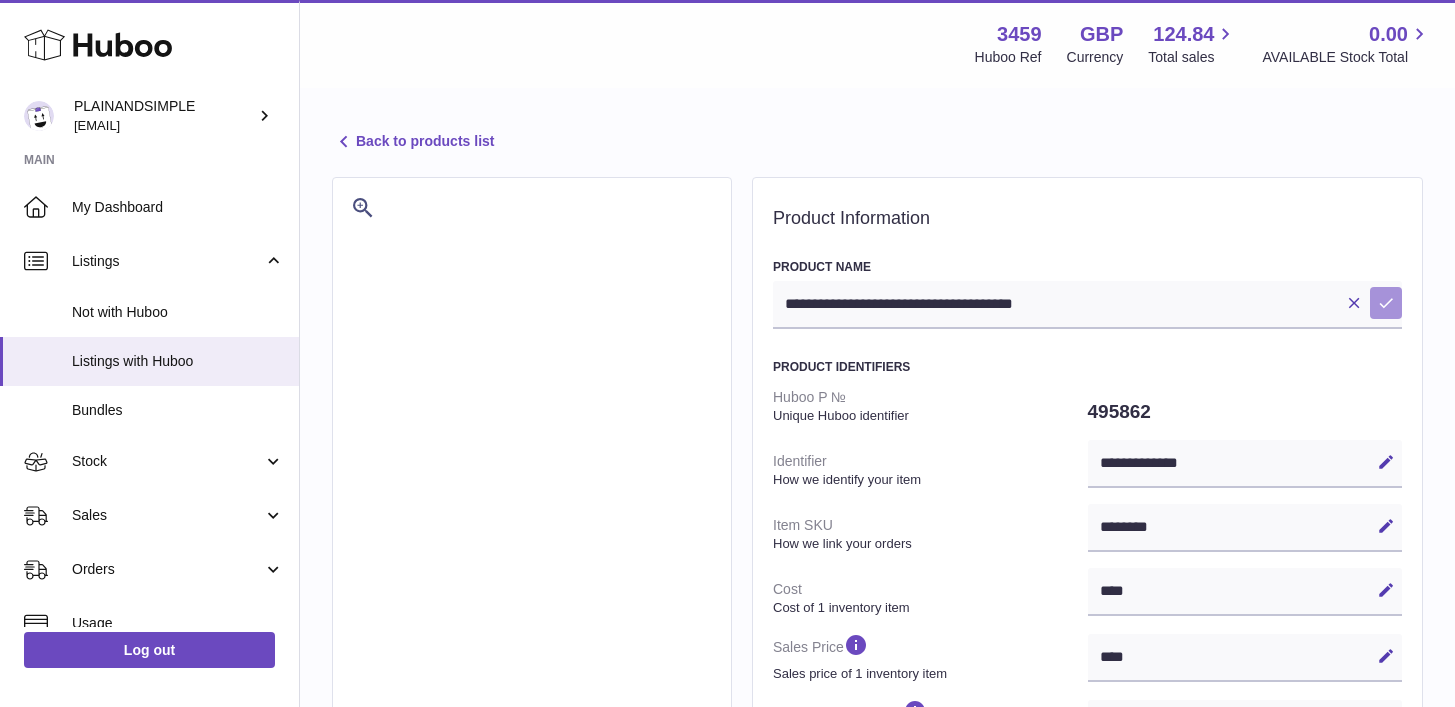 click at bounding box center [1386, 303] 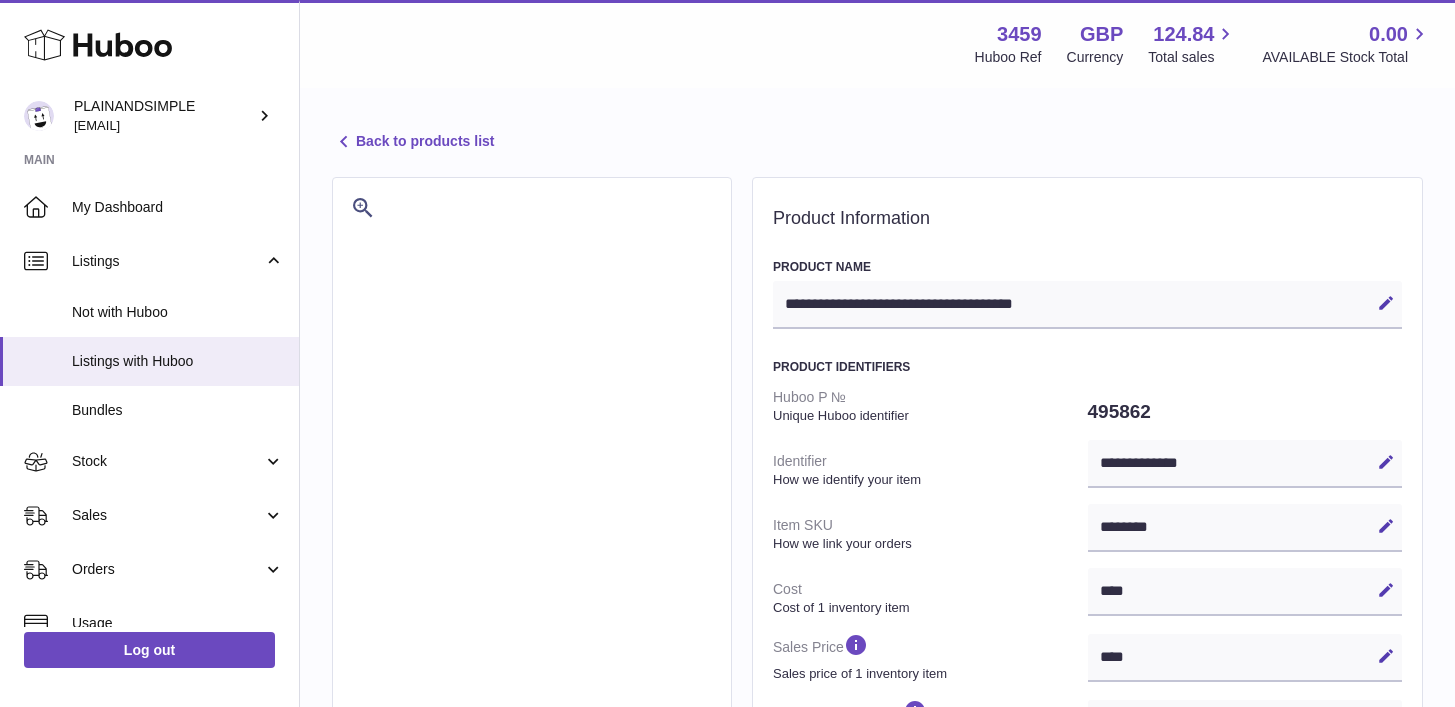 click on "Back to products list" at bounding box center (413, 142) 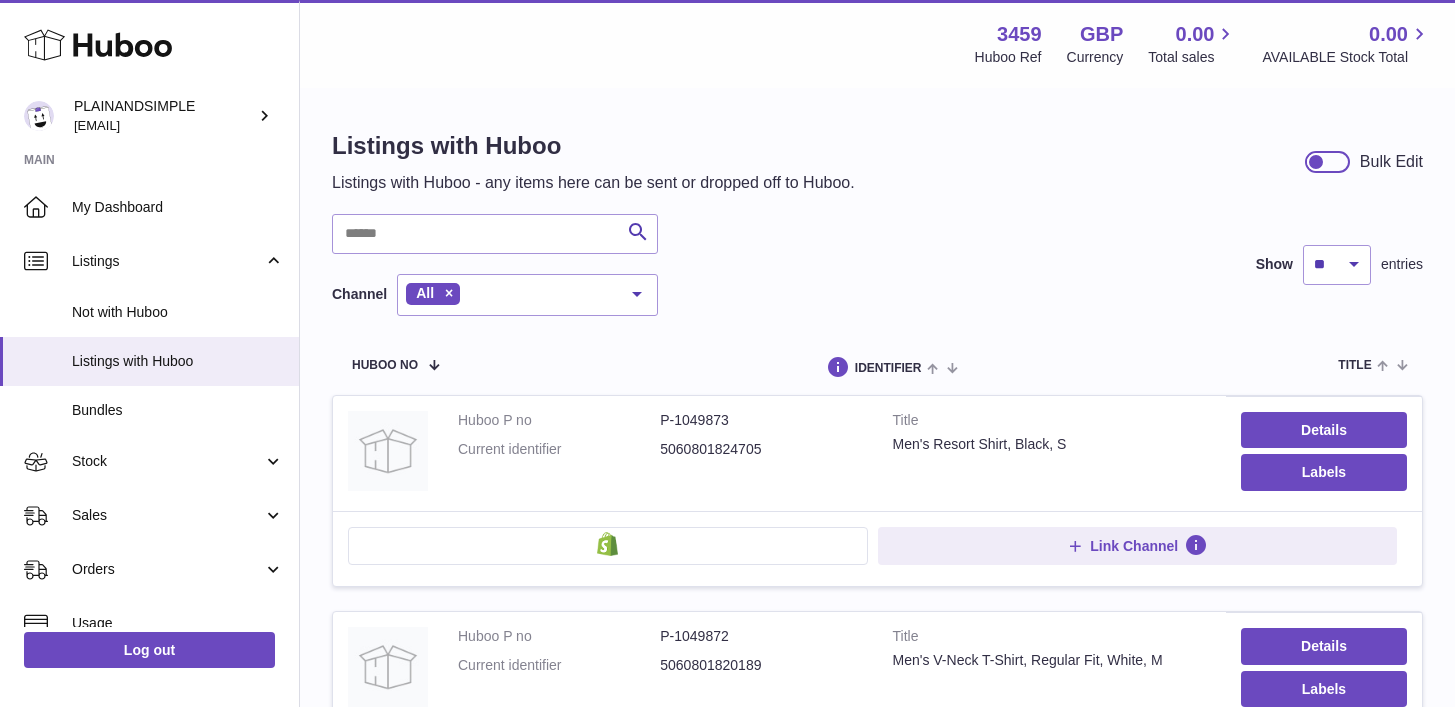 scroll, scrollTop: 0, scrollLeft: 0, axis: both 